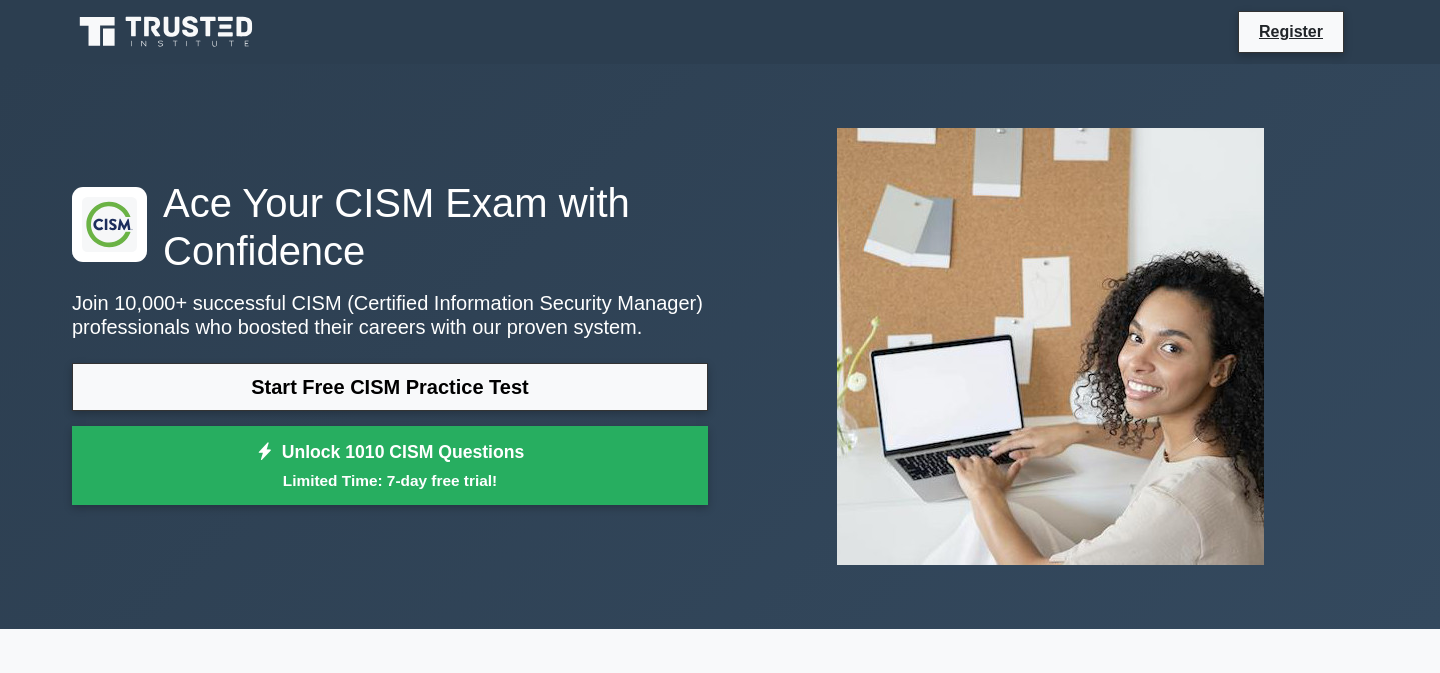 scroll, scrollTop: 0, scrollLeft: 0, axis: both 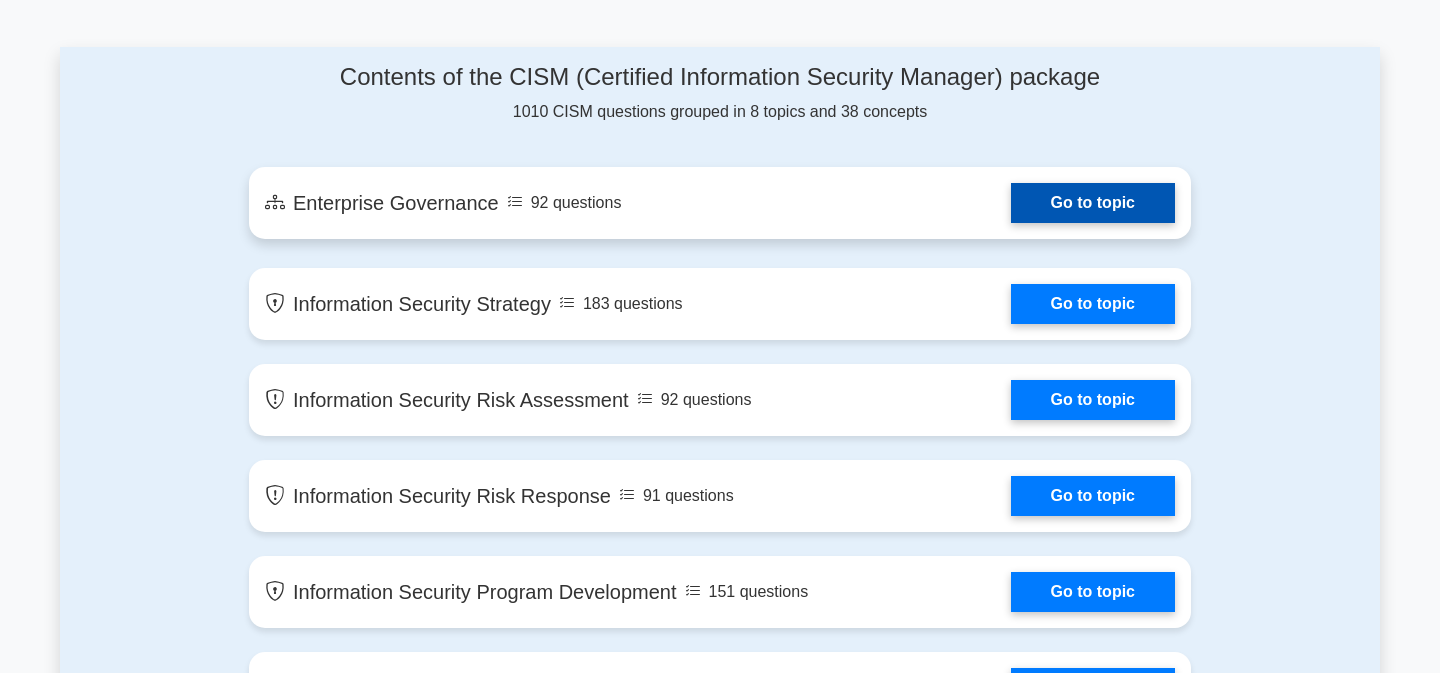 click on "Go to topic" at bounding box center [1093, 203] 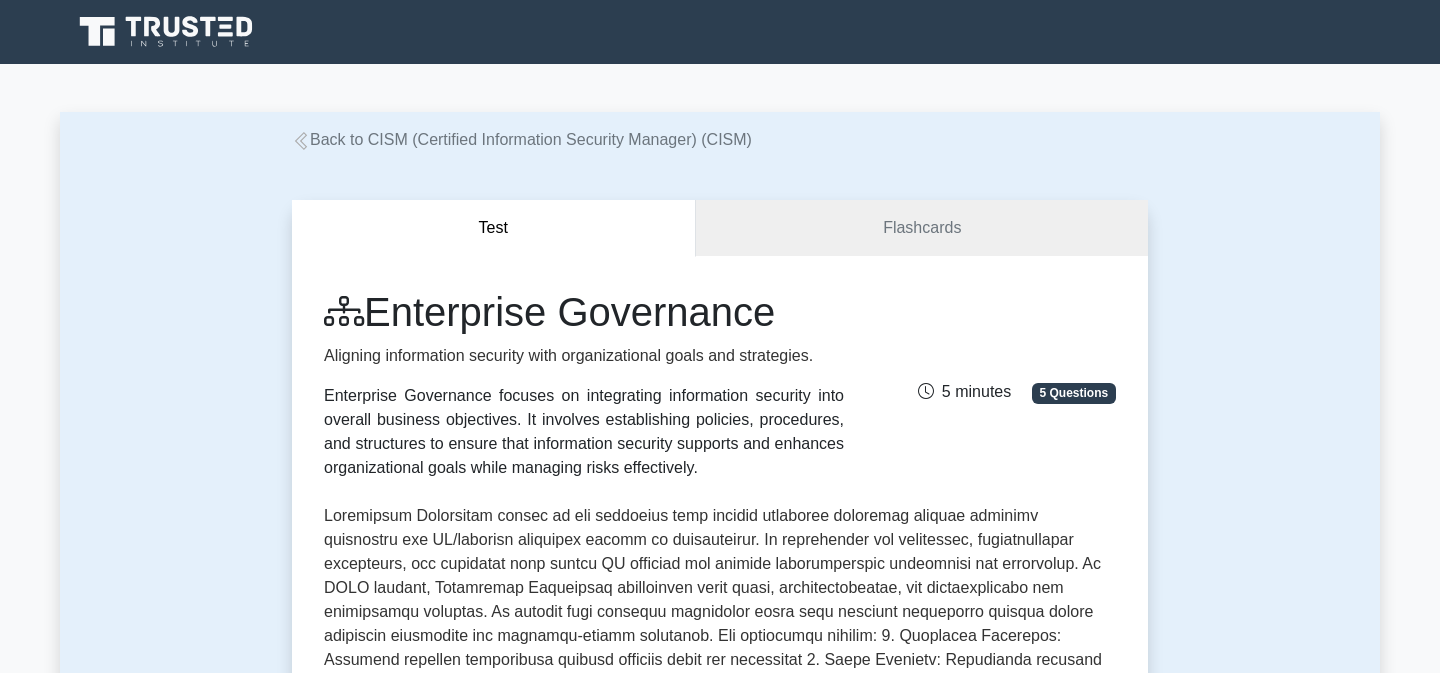scroll, scrollTop: 236, scrollLeft: 0, axis: vertical 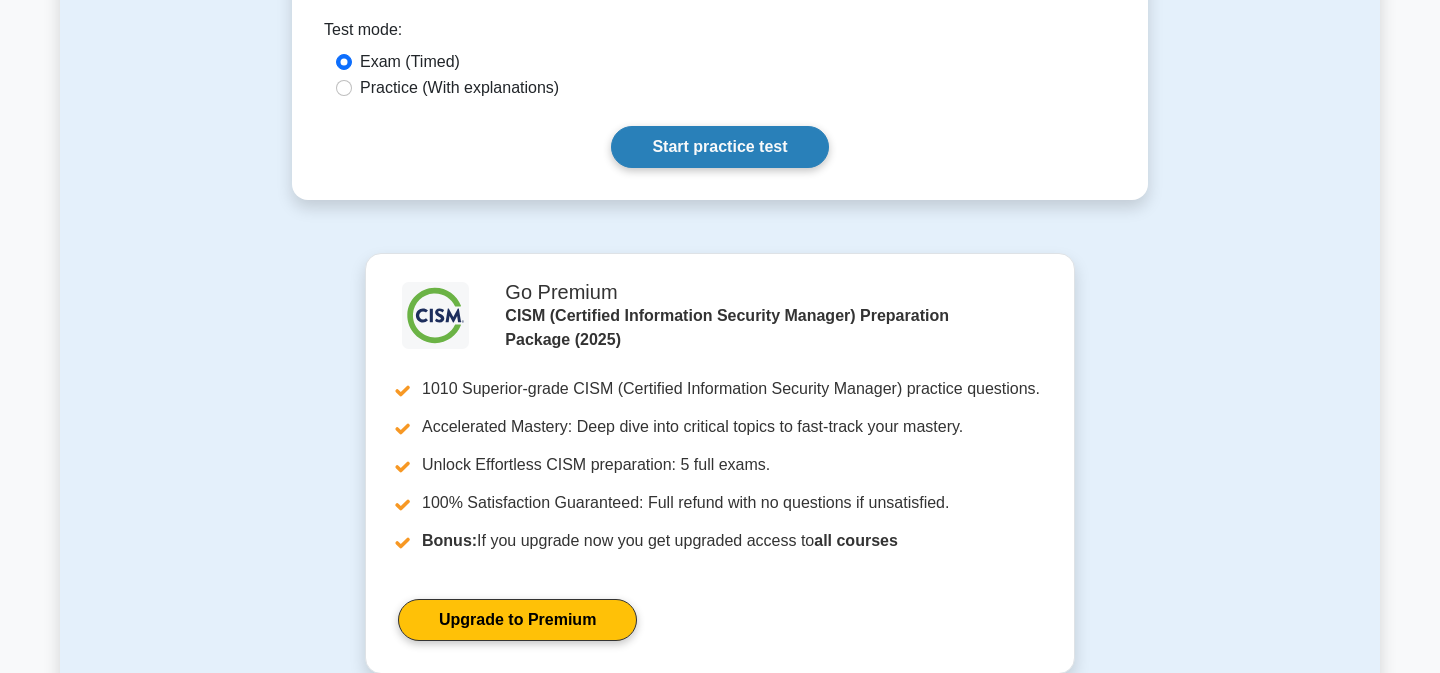 click on "Start practice test" at bounding box center [719, 147] 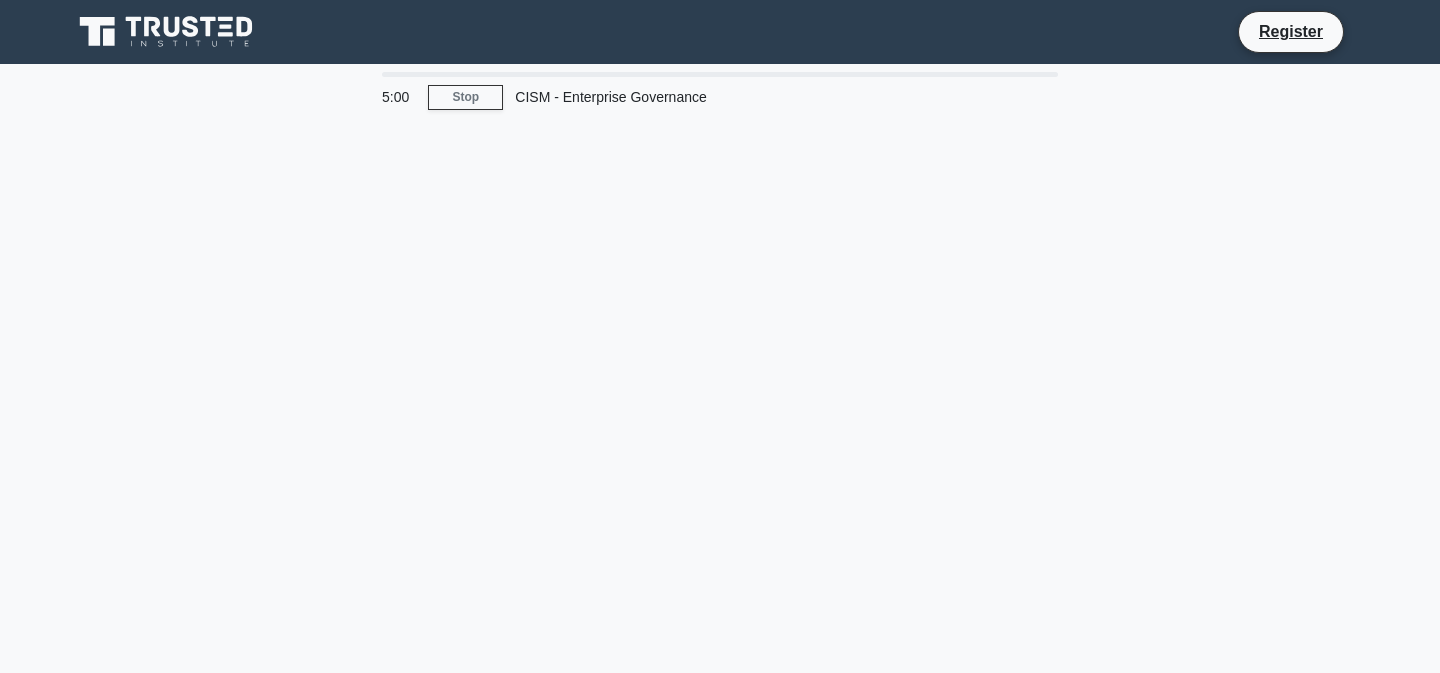 scroll, scrollTop: 0, scrollLeft: 0, axis: both 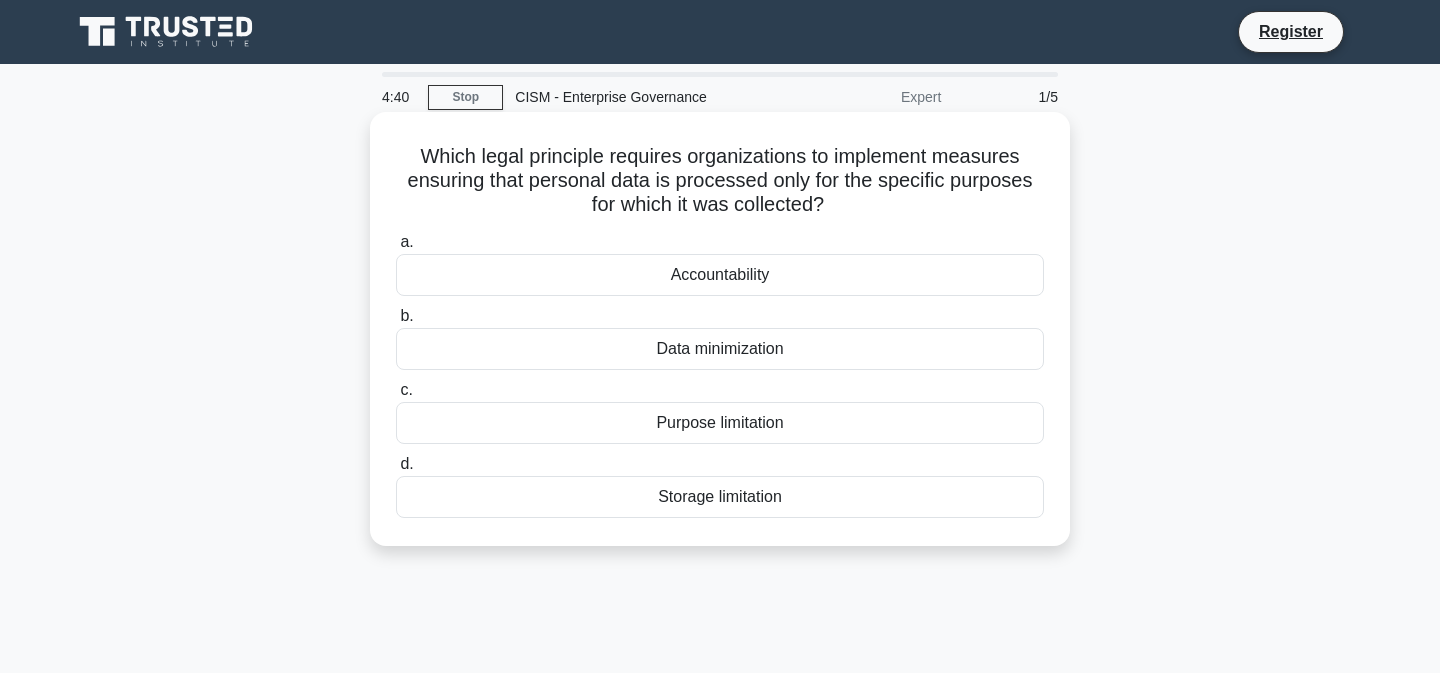 click on "Purpose limitation" at bounding box center [720, 423] 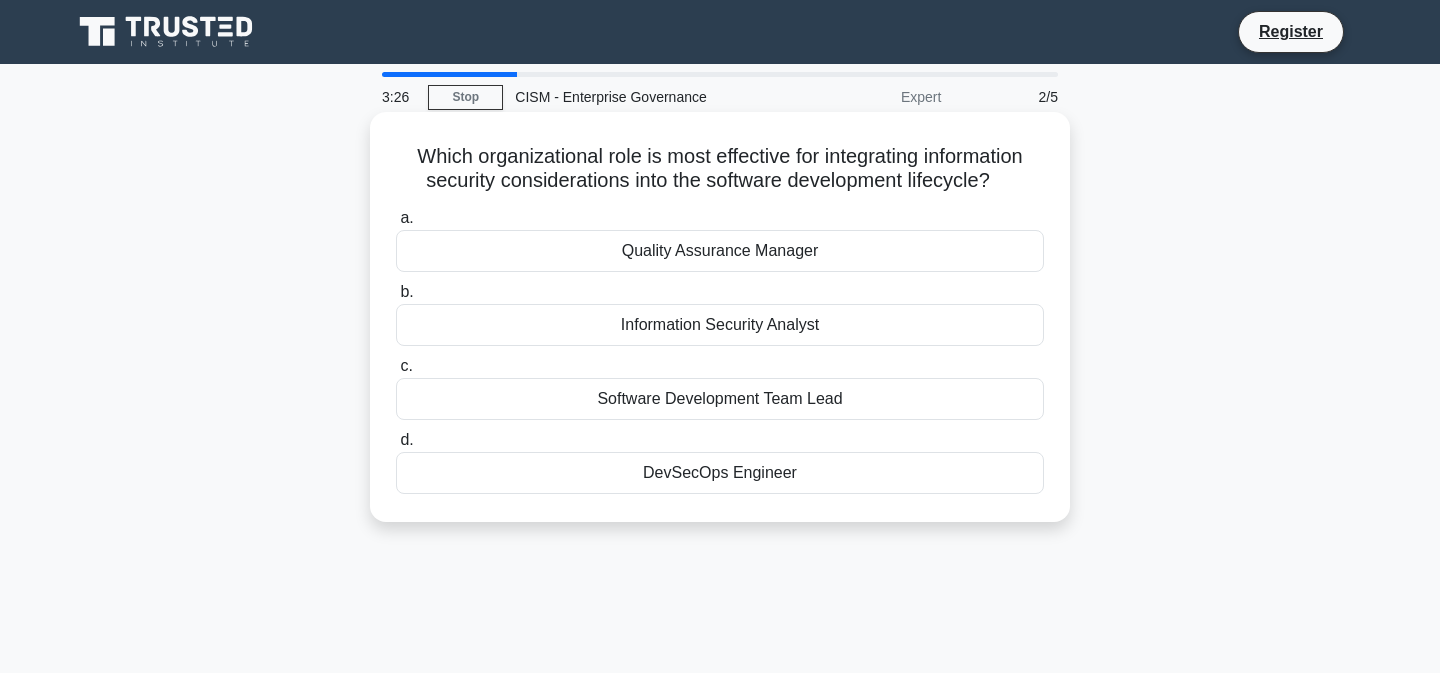 click on "Information Security Analyst" at bounding box center (720, 325) 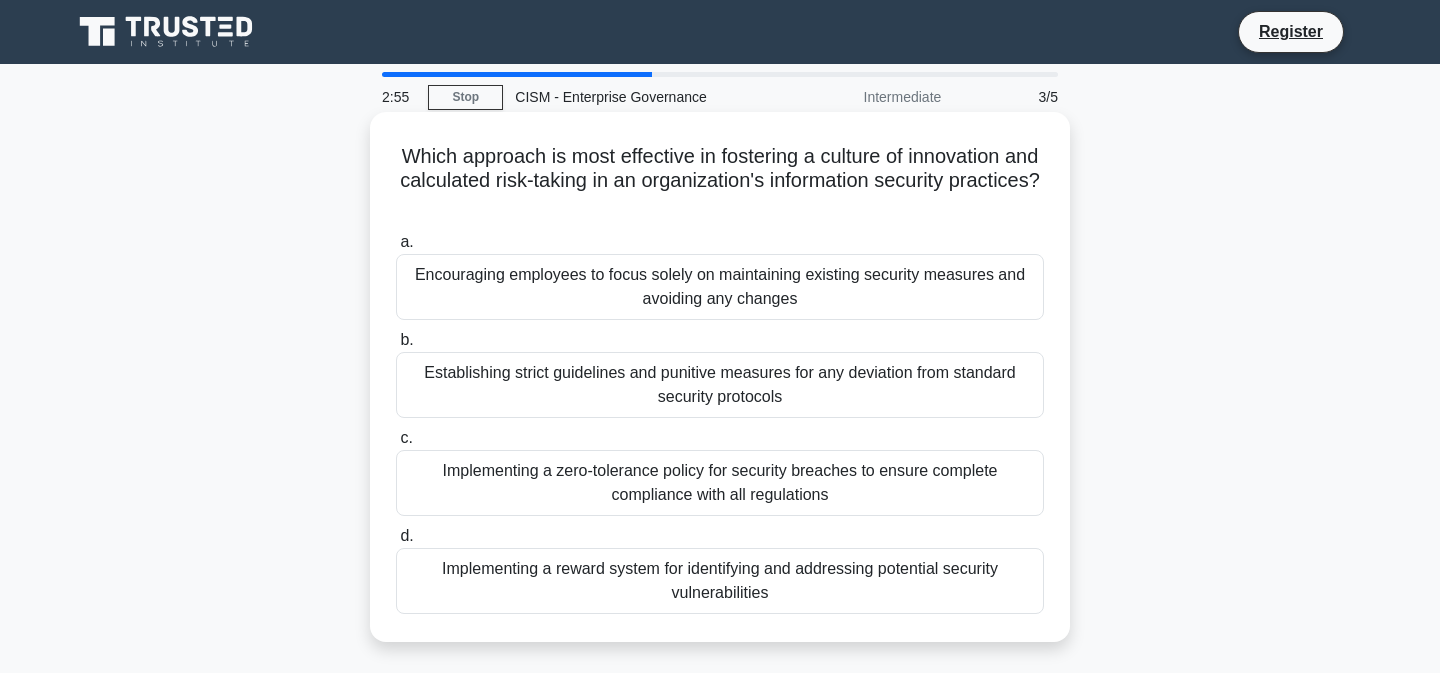click on "Establishing strict guidelines and punitive measures for any deviation from standard security protocols" at bounding box center [720, 385] 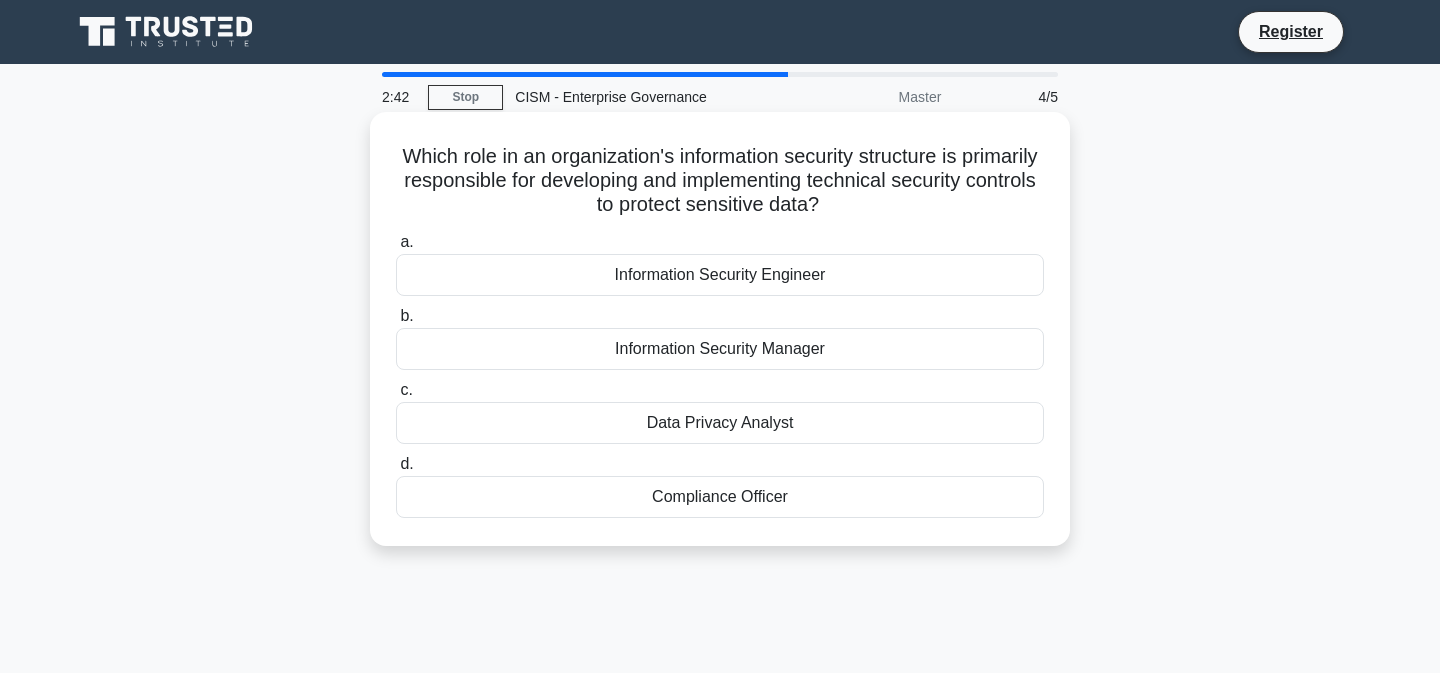 click on "Information Security Manager" at bounding box center (720, 349) 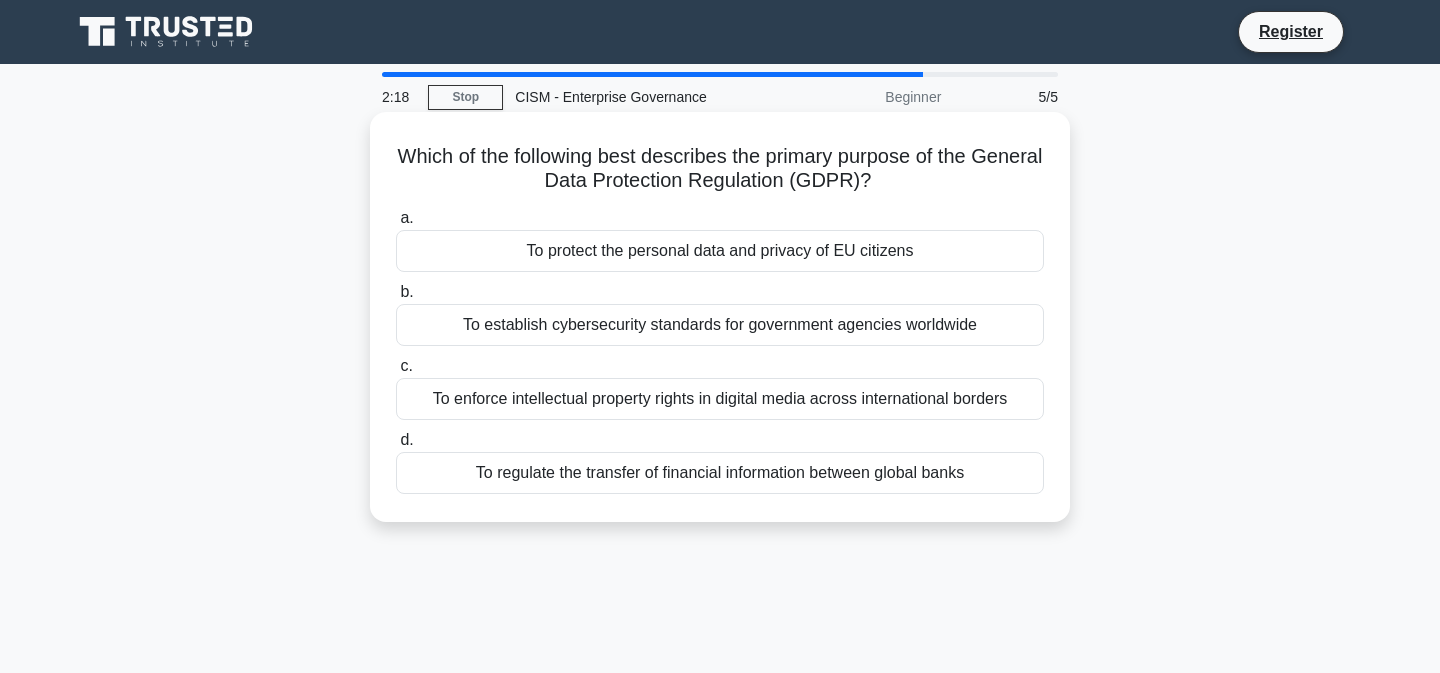 click on "To enforce intellectual property rights in digital media across international borders" at bounding box center (720, 399) 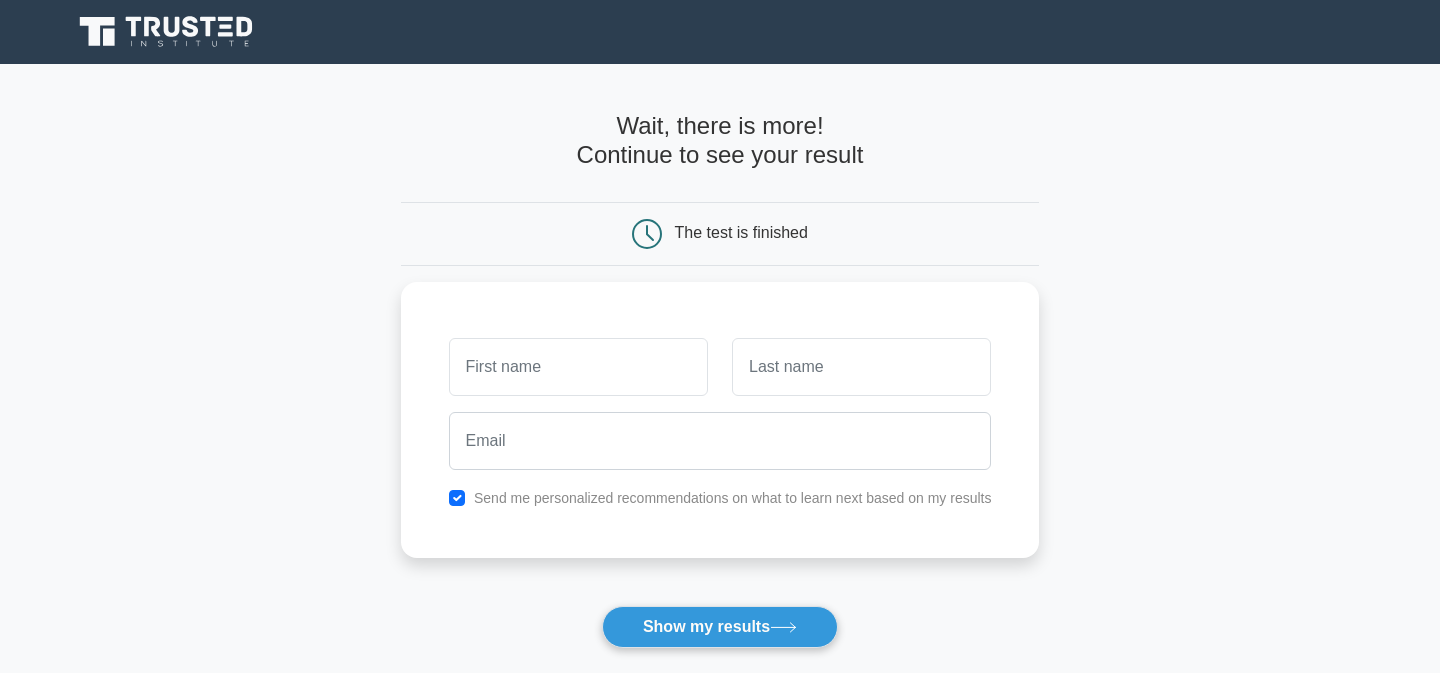 scroll, scrollTop: 0, scrollLeft: 0, axis: both 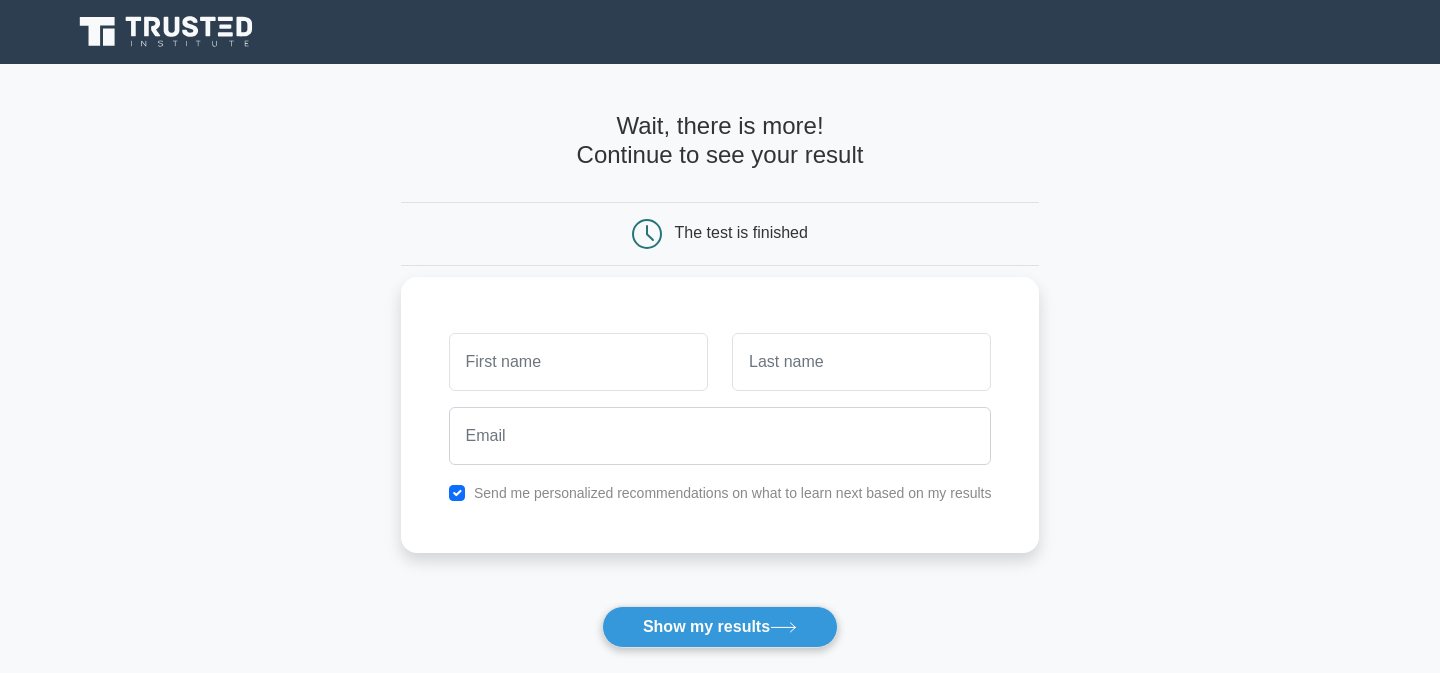 click on "Send me personalized recommendations on what to learn next based on my results" at bounding box center (720, 493) 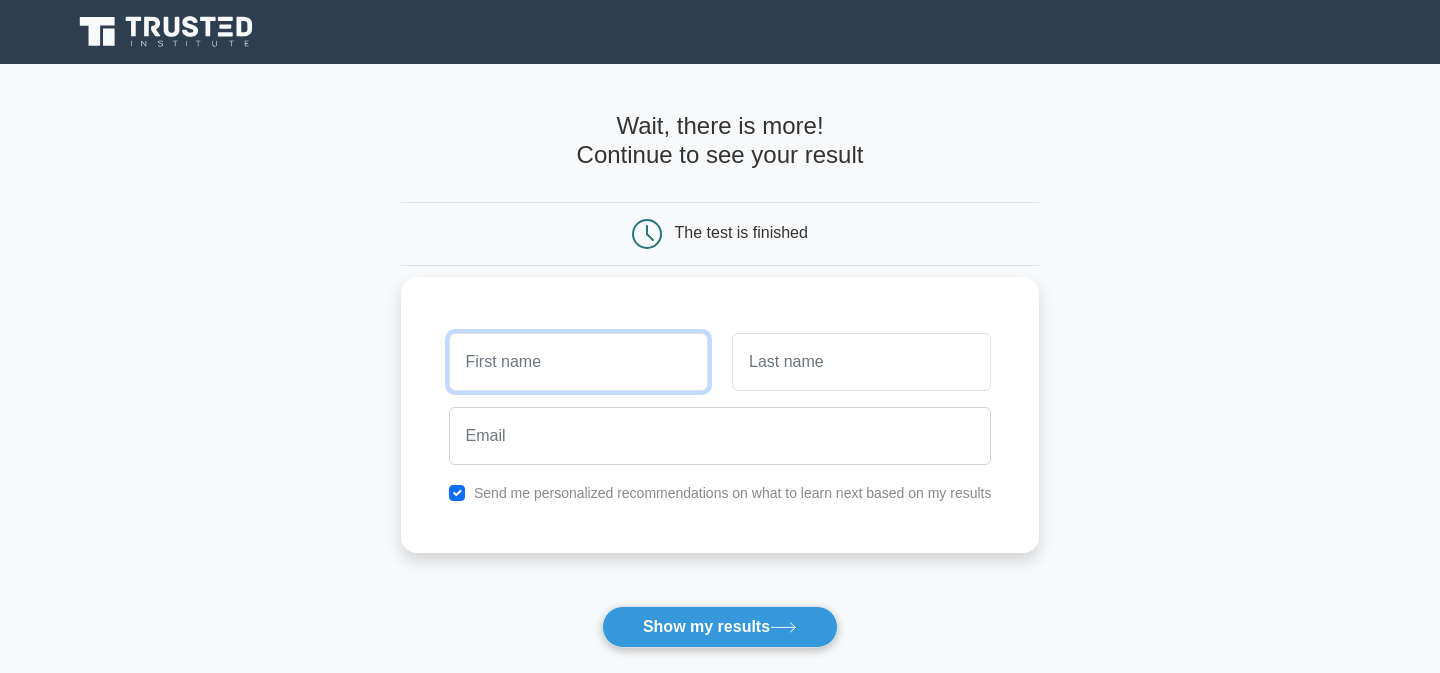click at bounding box center (578, 362) 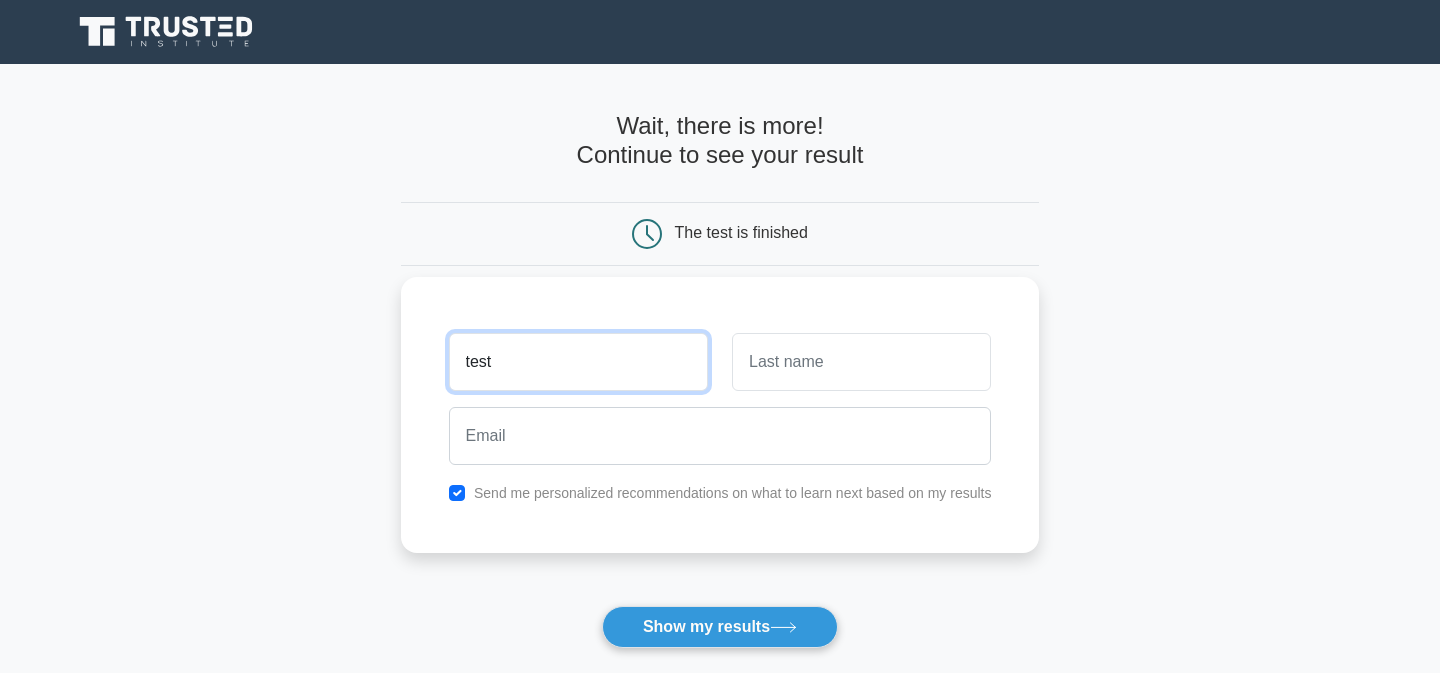 type on "test" 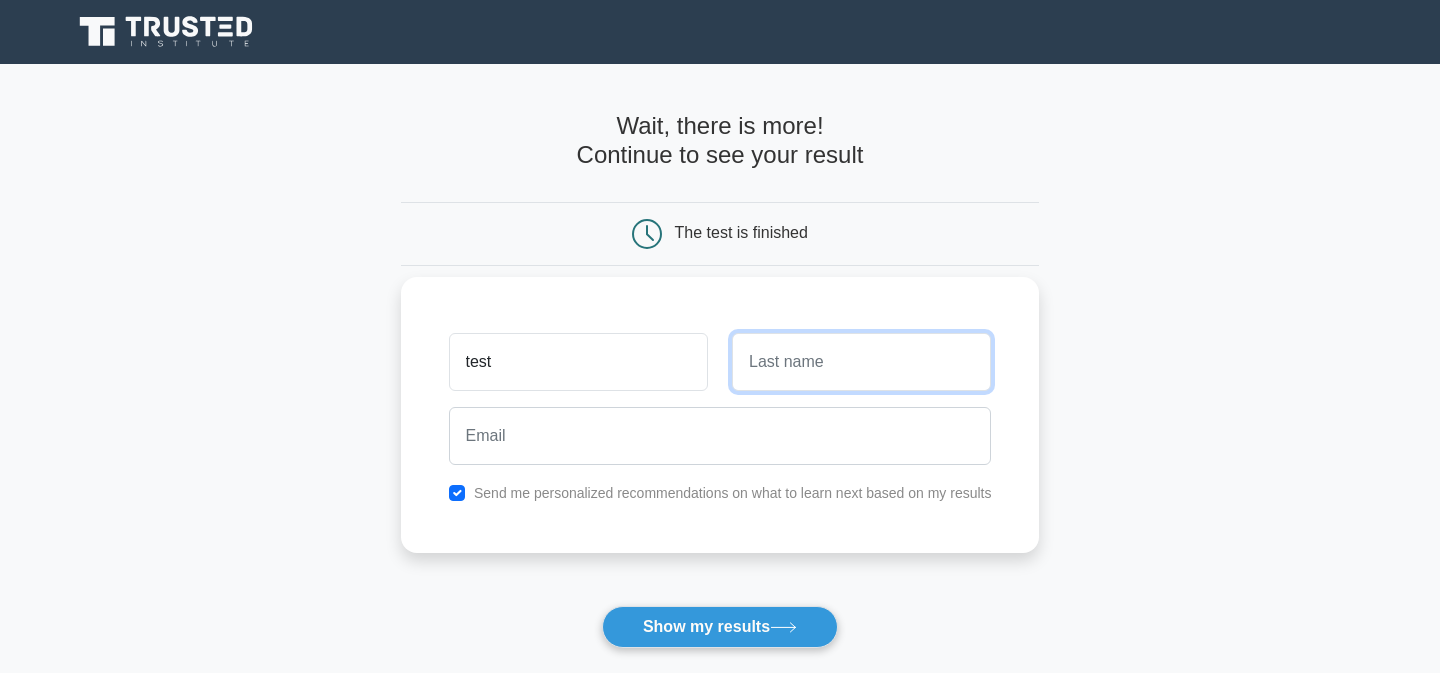 click at bounding box center (861, 362) 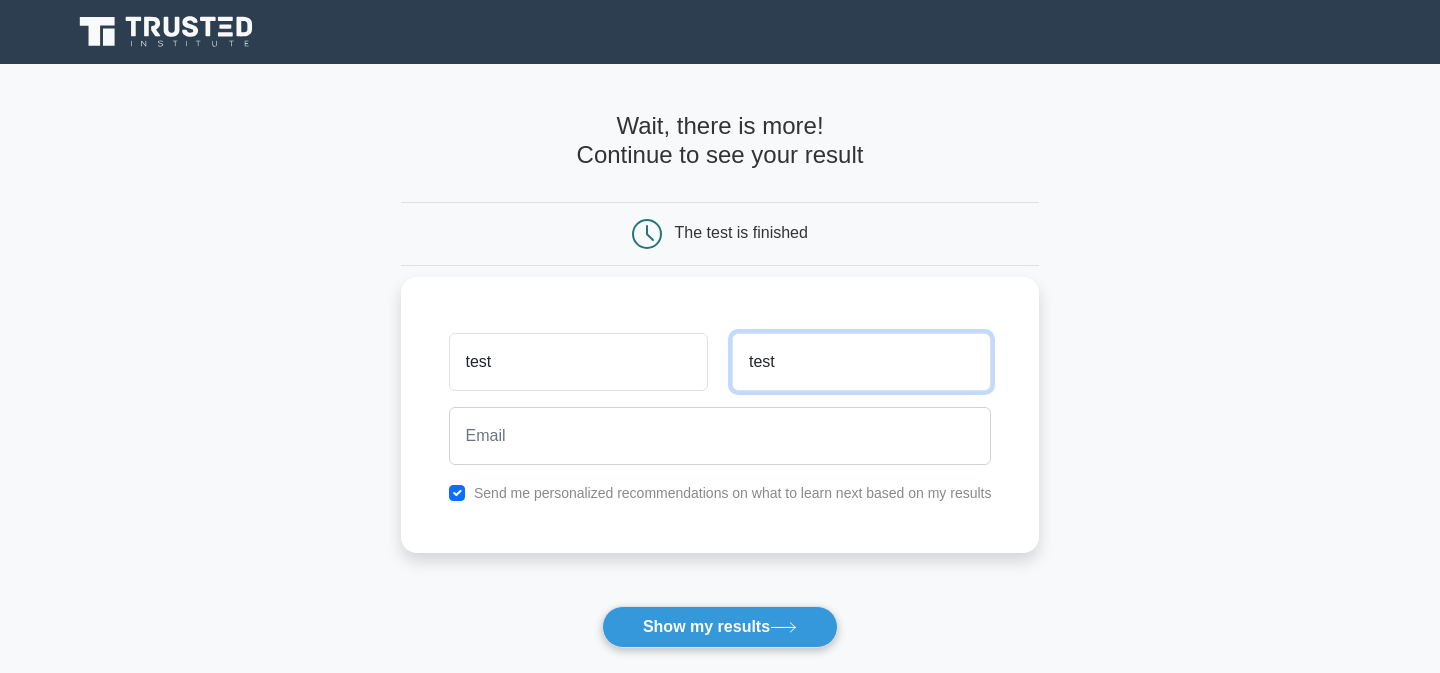 type on "test" 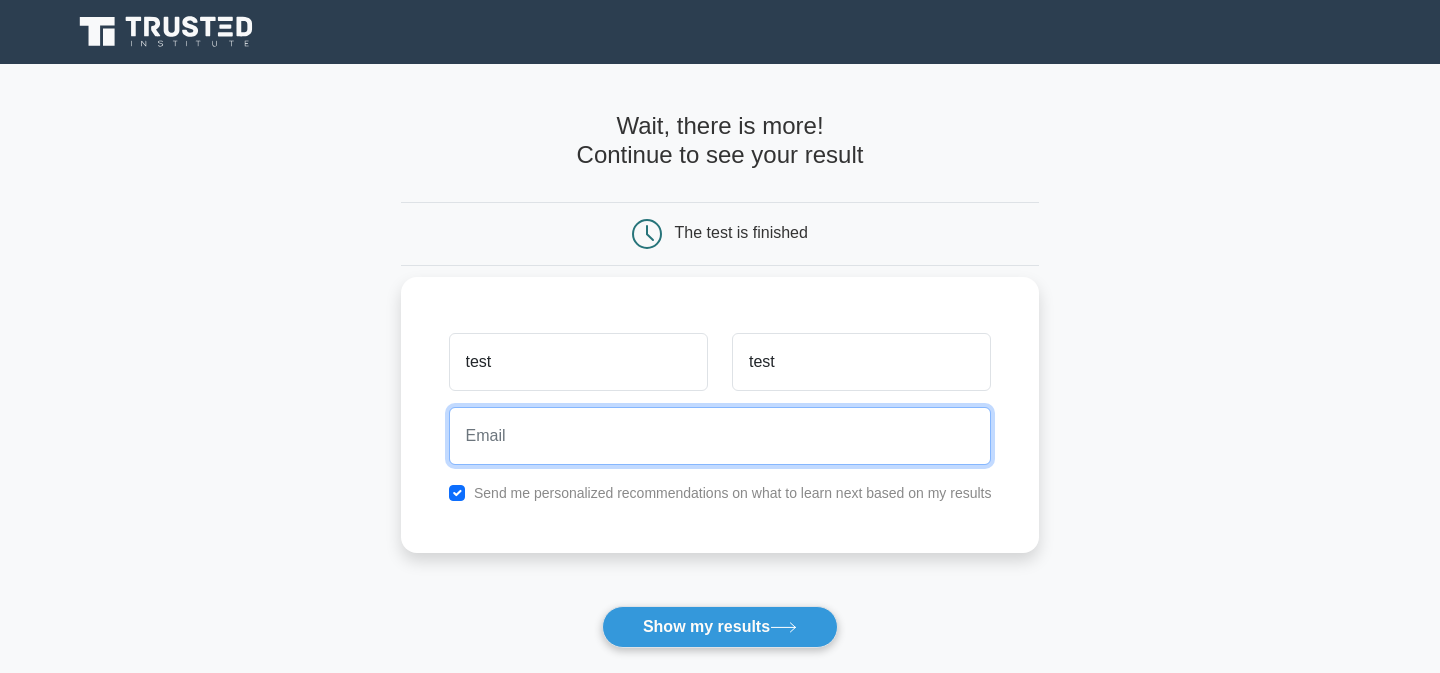 click at bounding box center [720, 436] 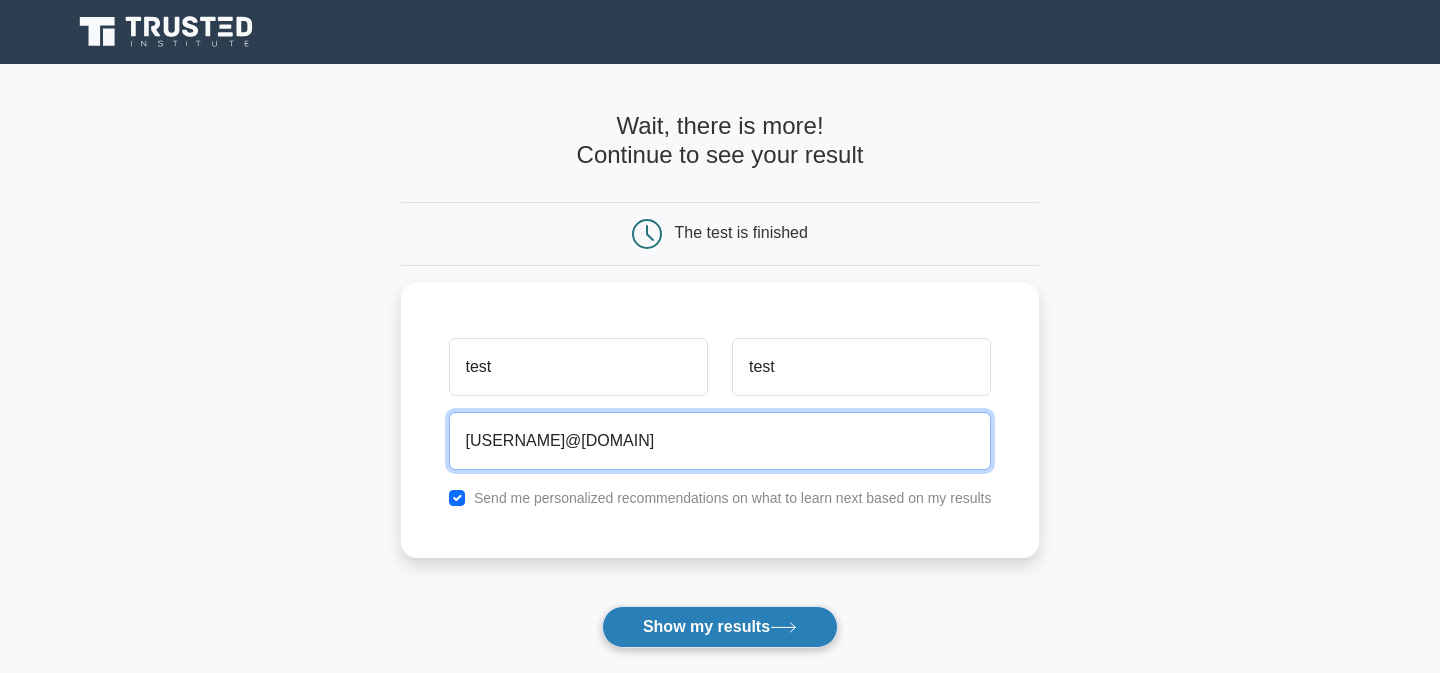 type on "[USERNAME]@[DOMAIN]" 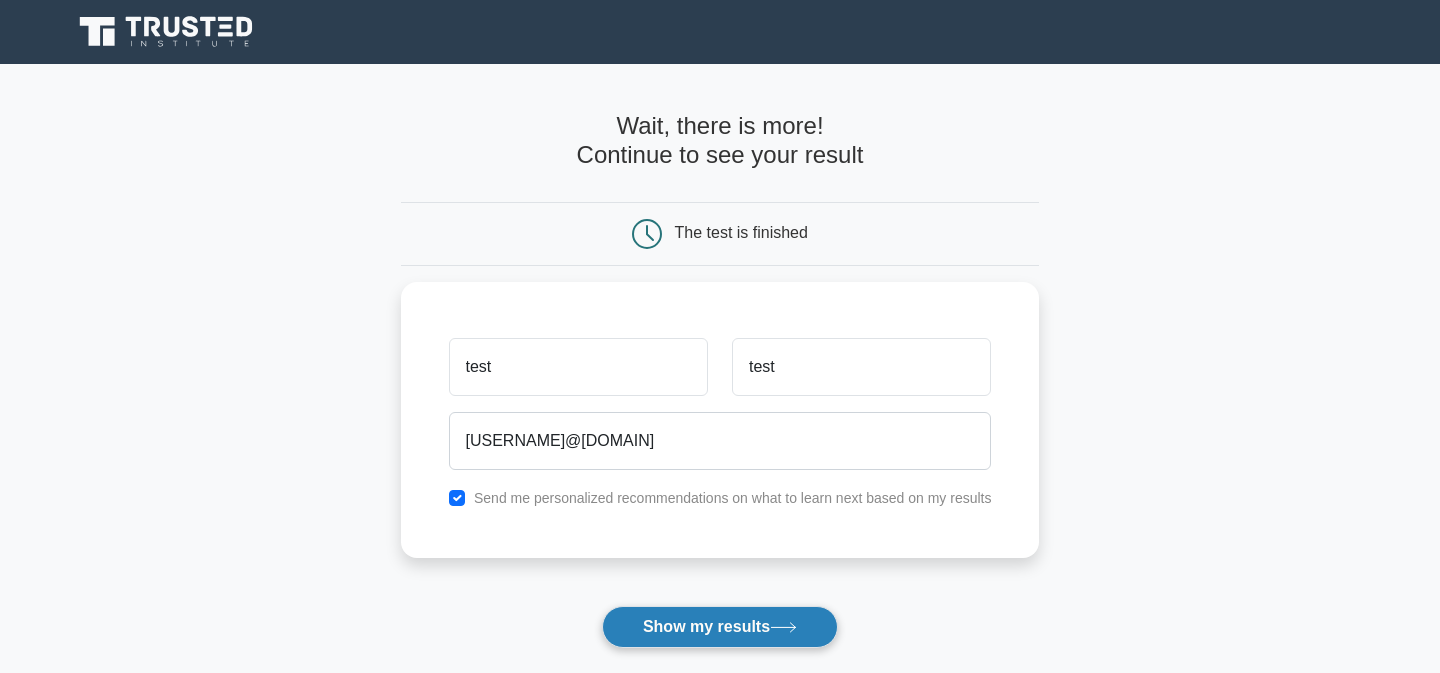 click on "Show my results" at bounding box center (720, 627) 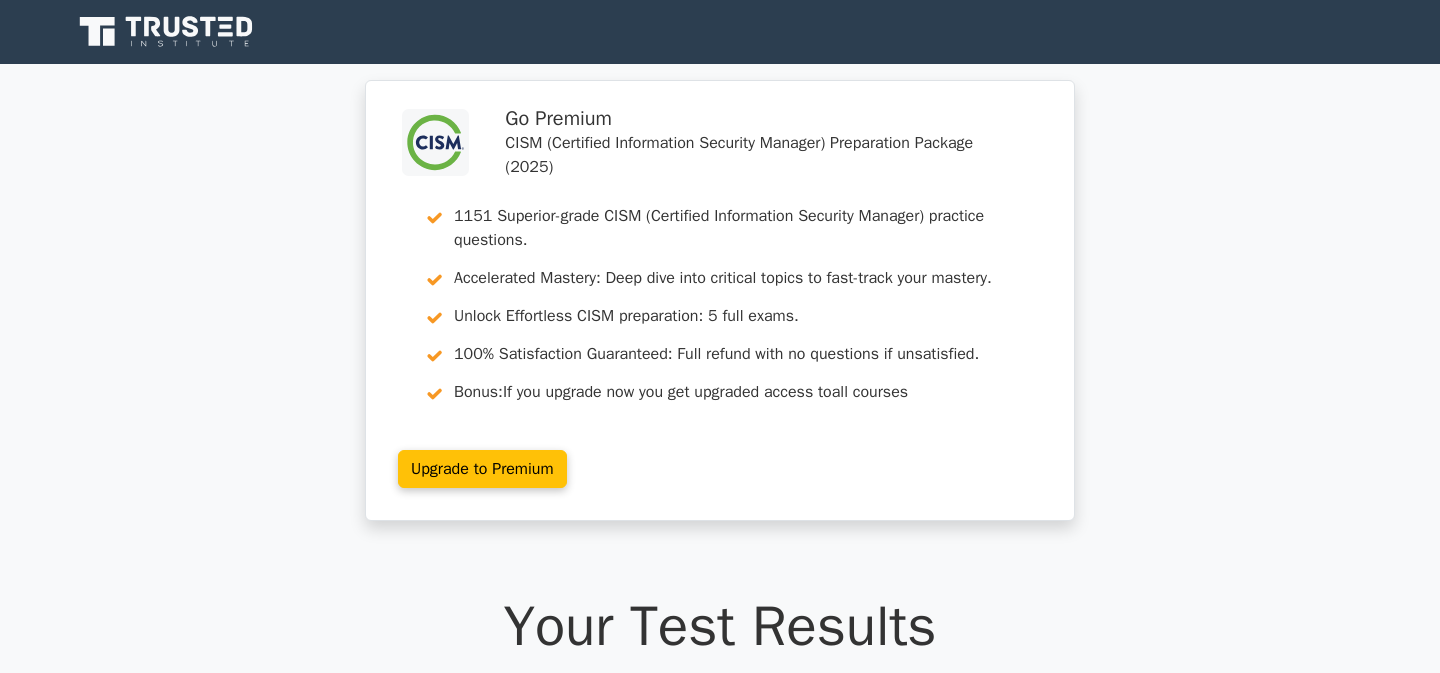 scroll, scrollTop: 0, scrollLeft: 0, axis: both 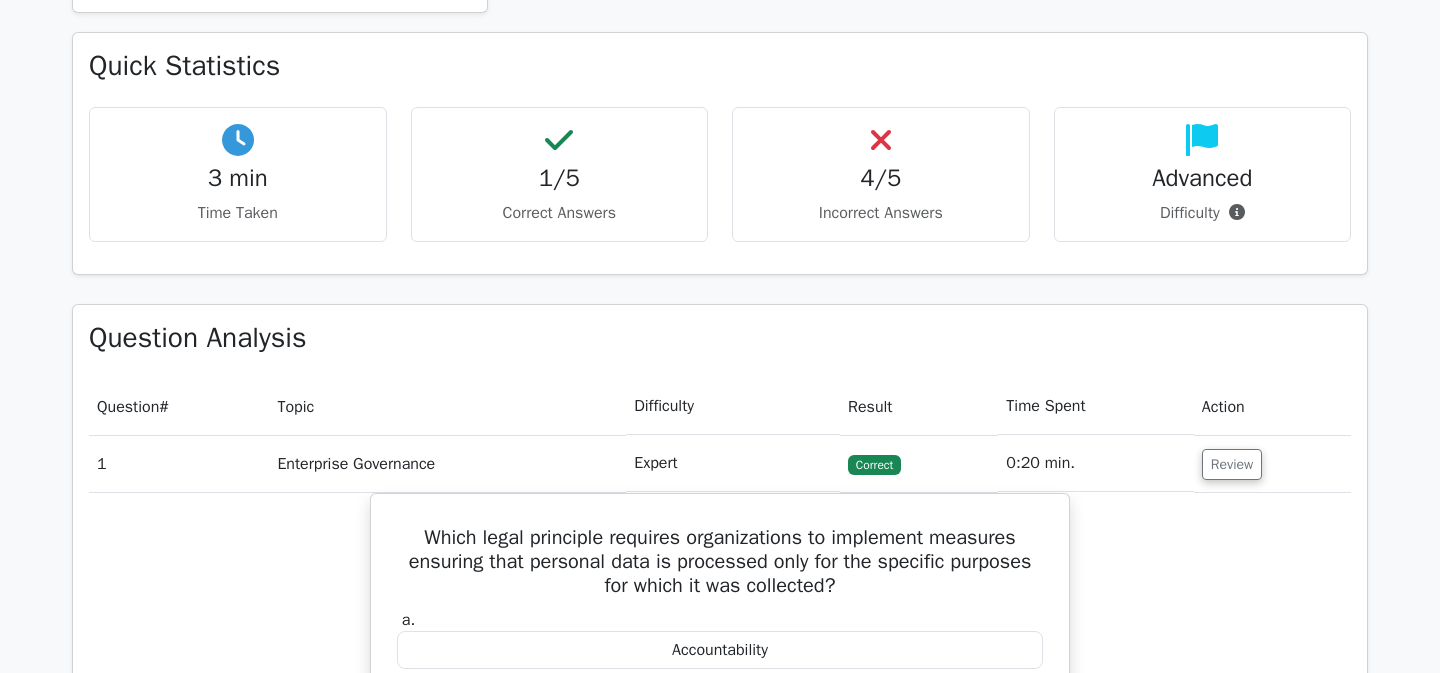 click on "4/5
Incorrect Answers" at bounding box center (881, 174) 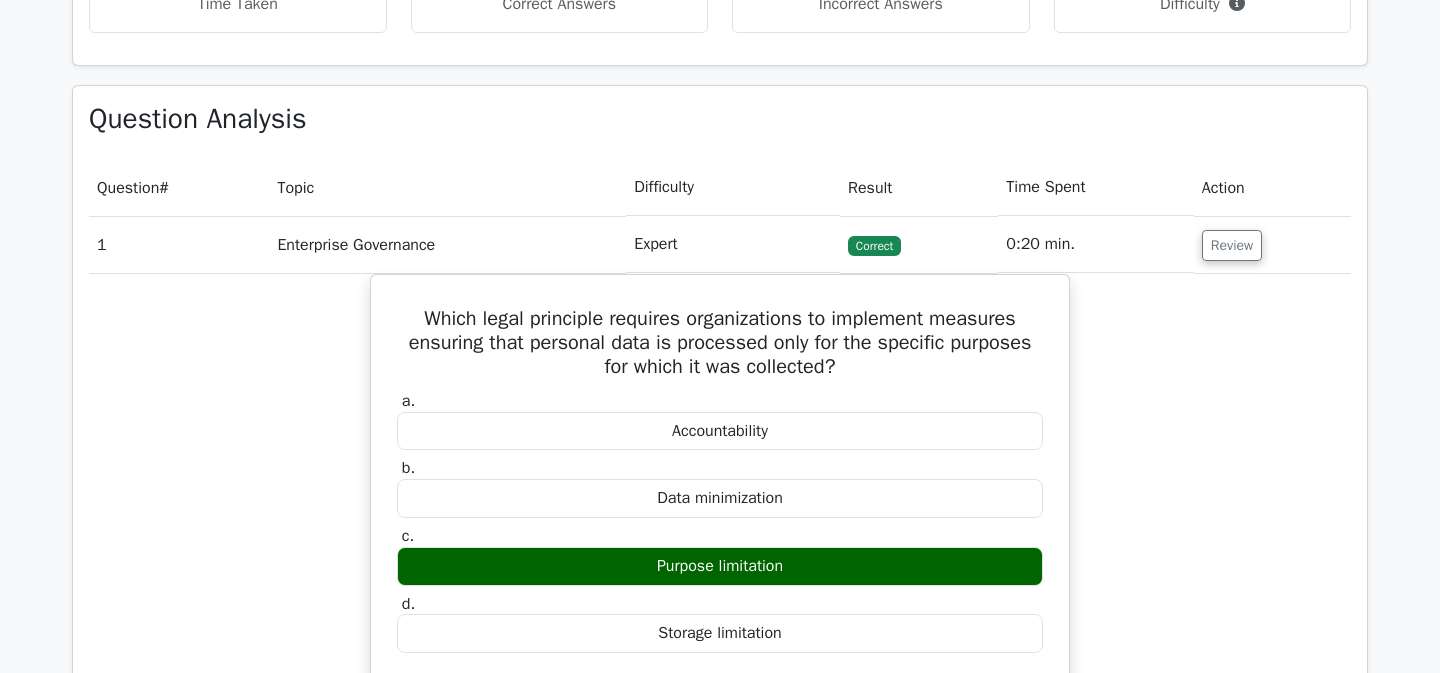 scroll, scrollTop: 1278, scrollLeft: 0, axis: vertical 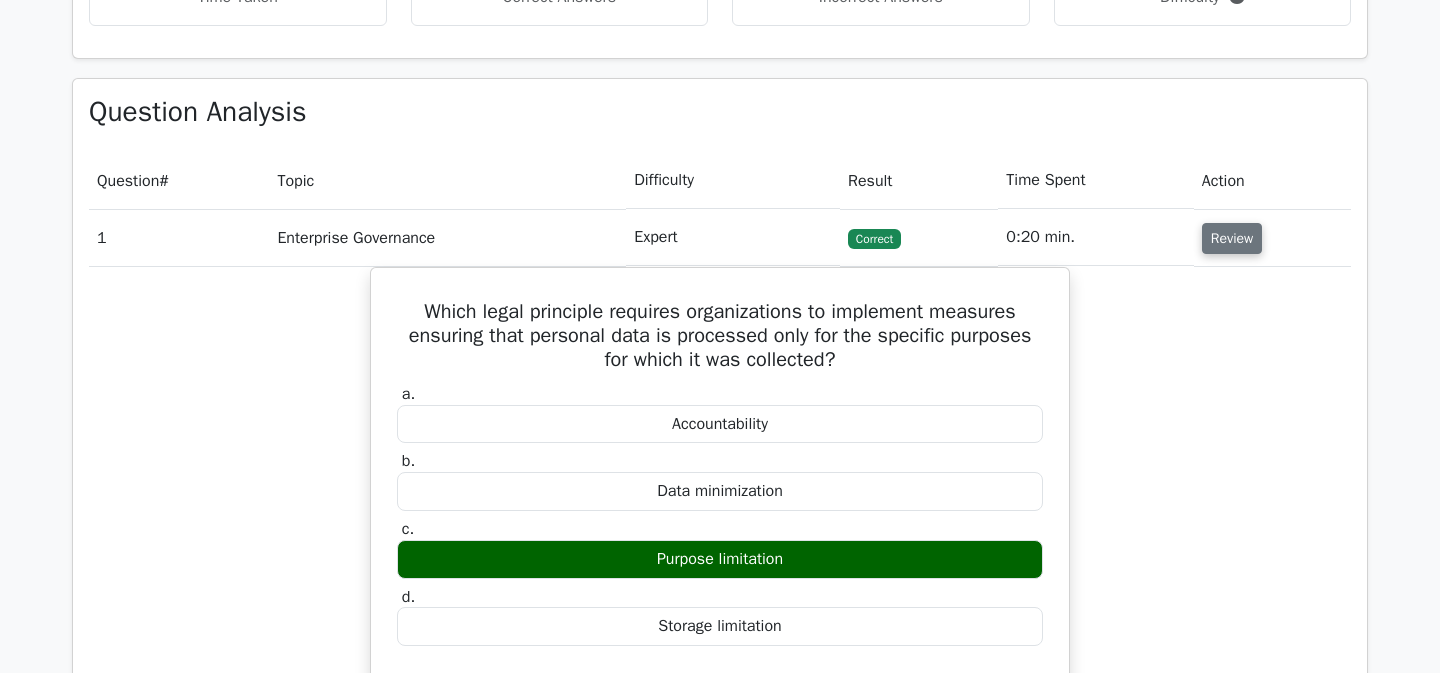 click on "Review" at bounding box center [1232, 238] 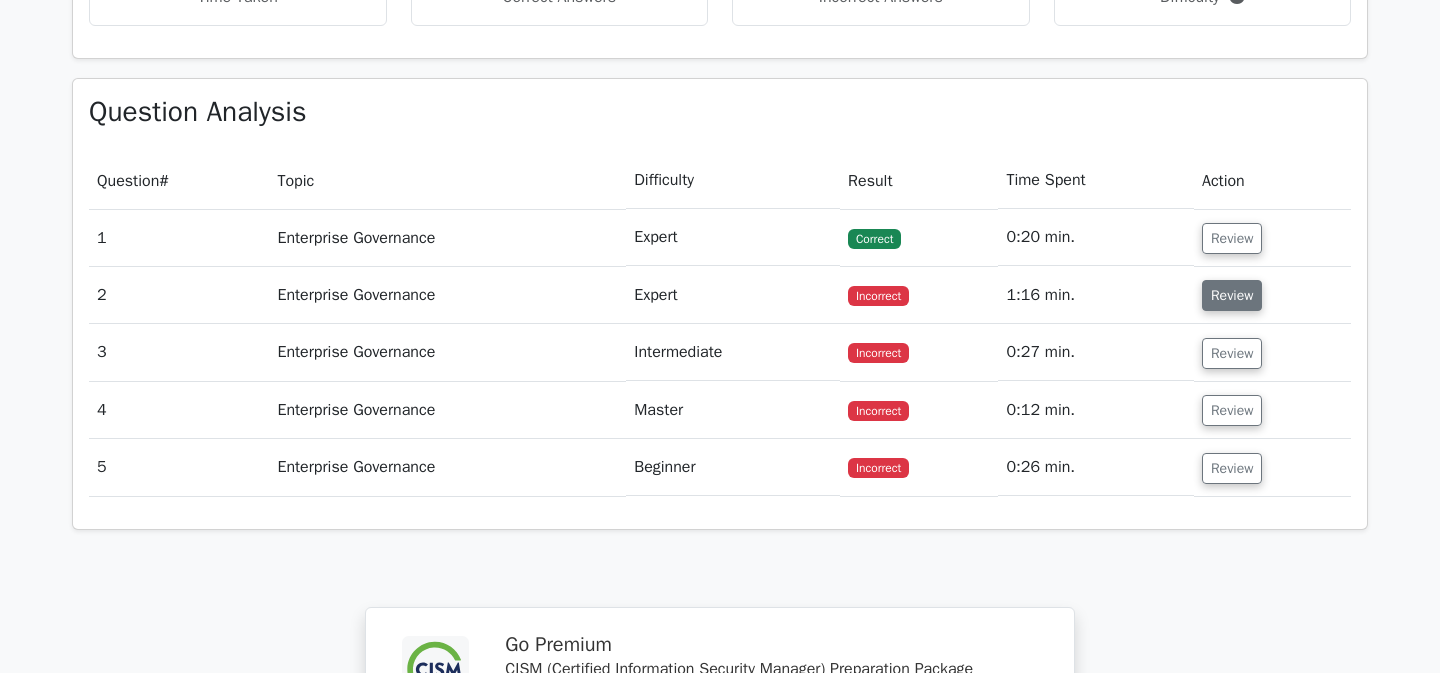 click on "Review" at bounding box center [1232, 295] 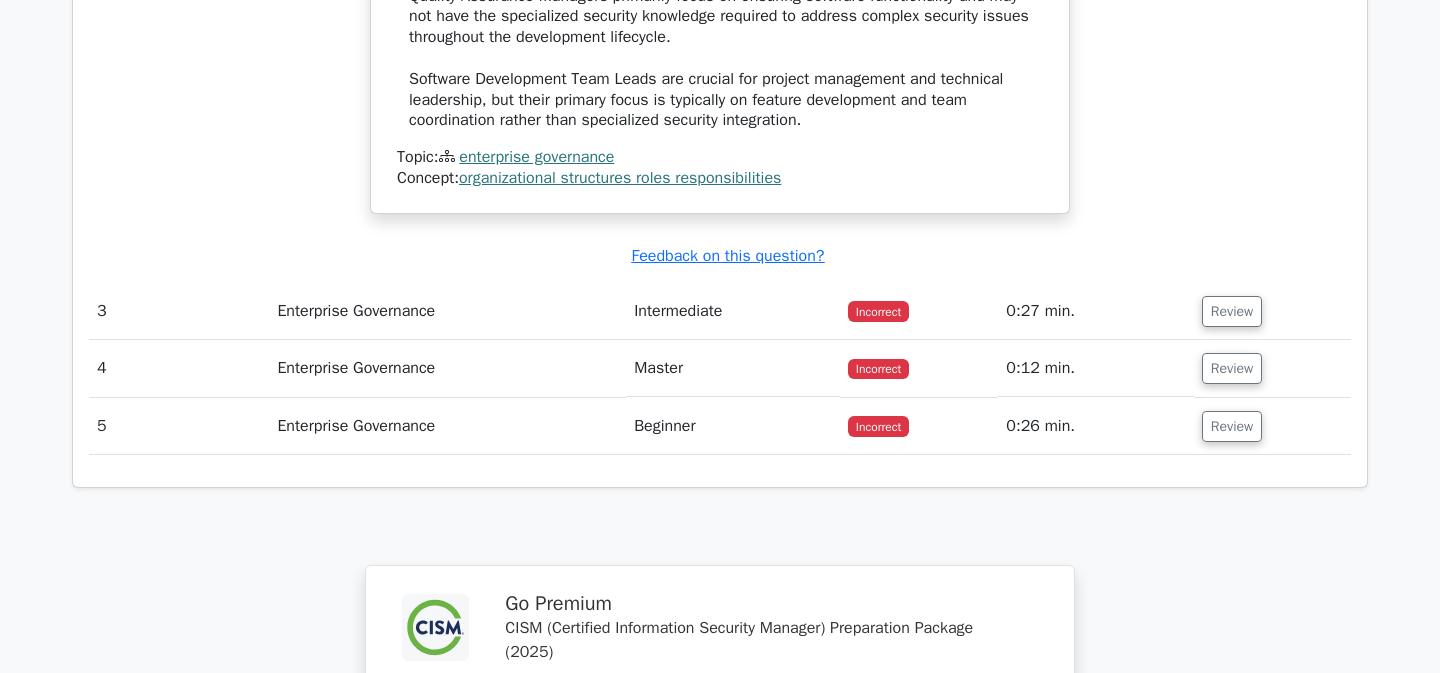 scroll, scrollTop: 2421, scrollLeft: 0, axis: vertical 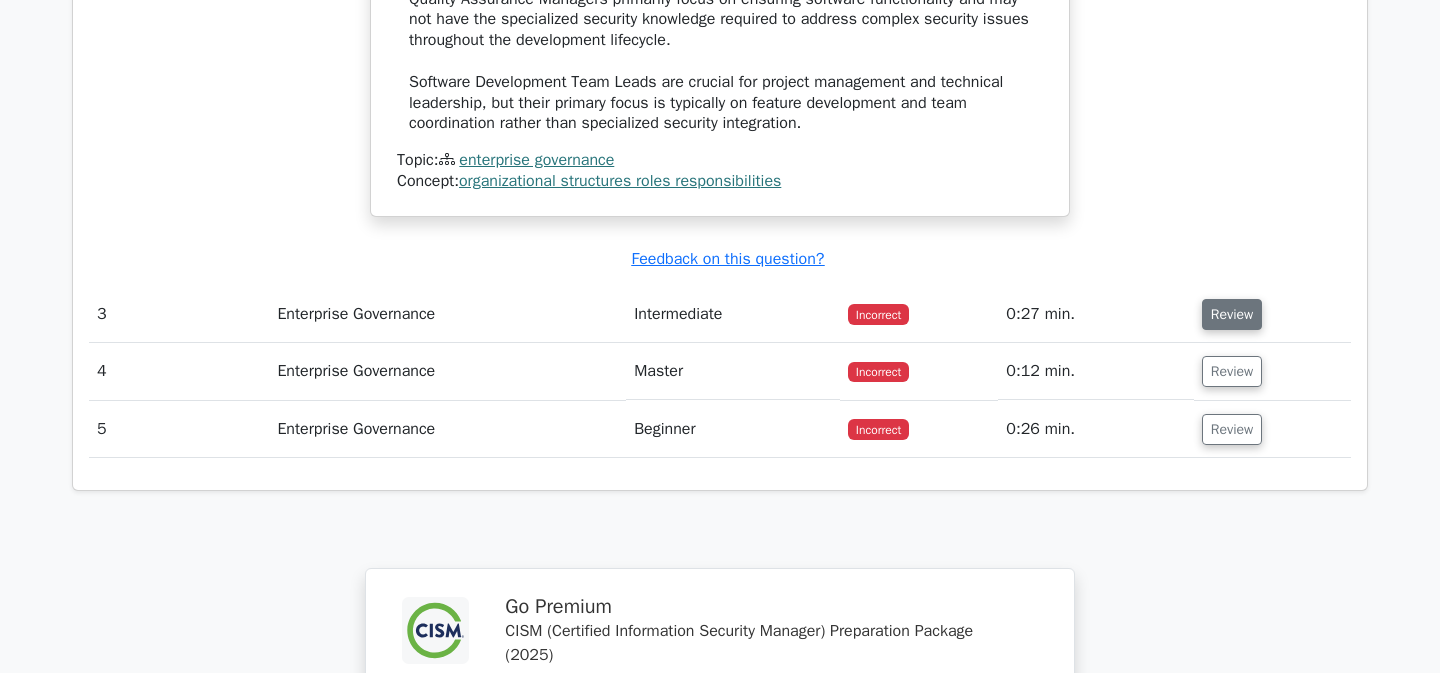 click on "Review" at bounding box center (1232, 314) 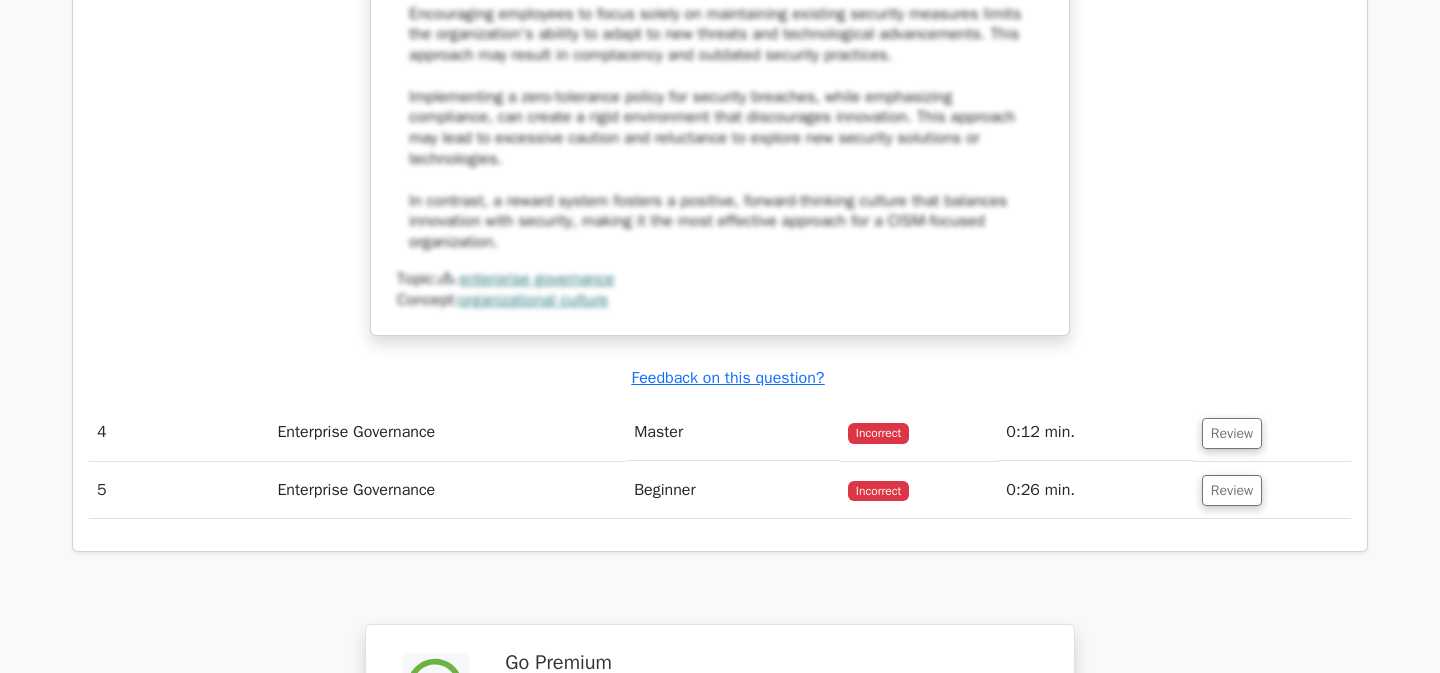 scroll, scrollTop: 3897, scrollLeft: 0, axis: vertical 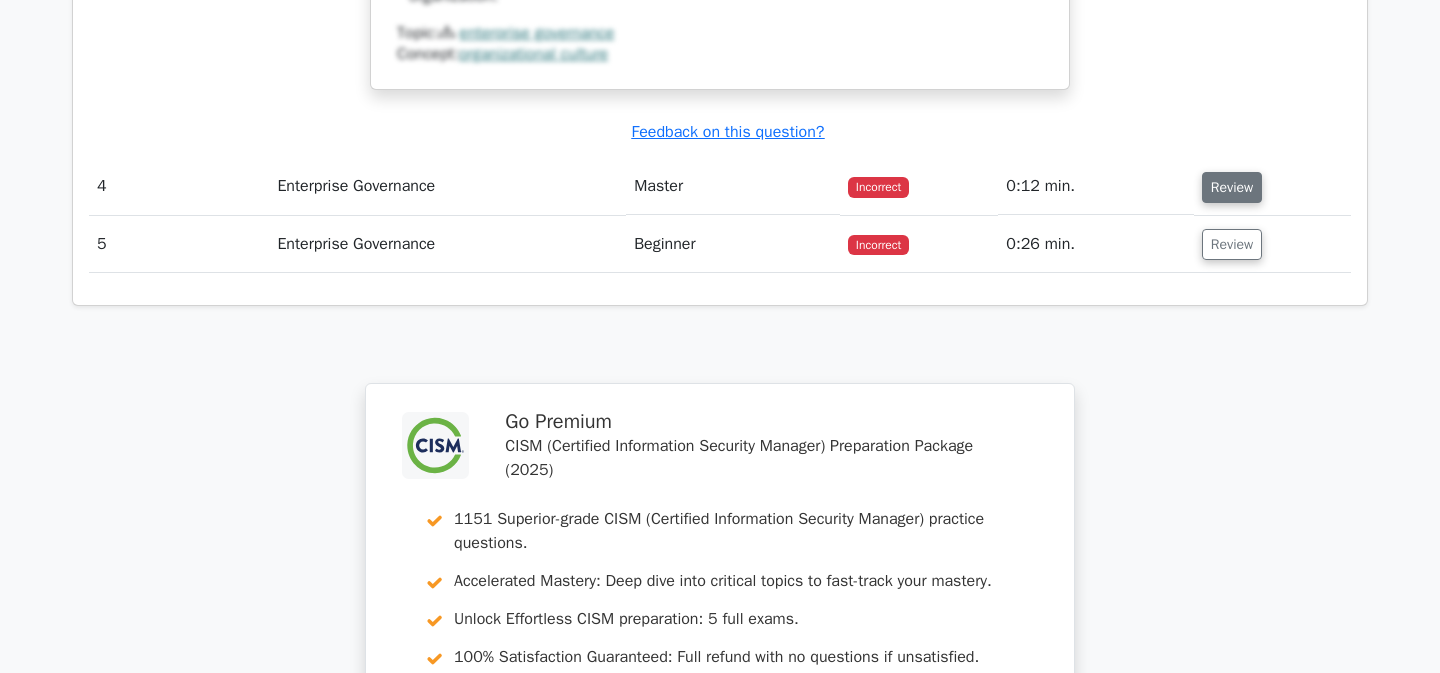click on "Review" at bounding box center (1232, 187) 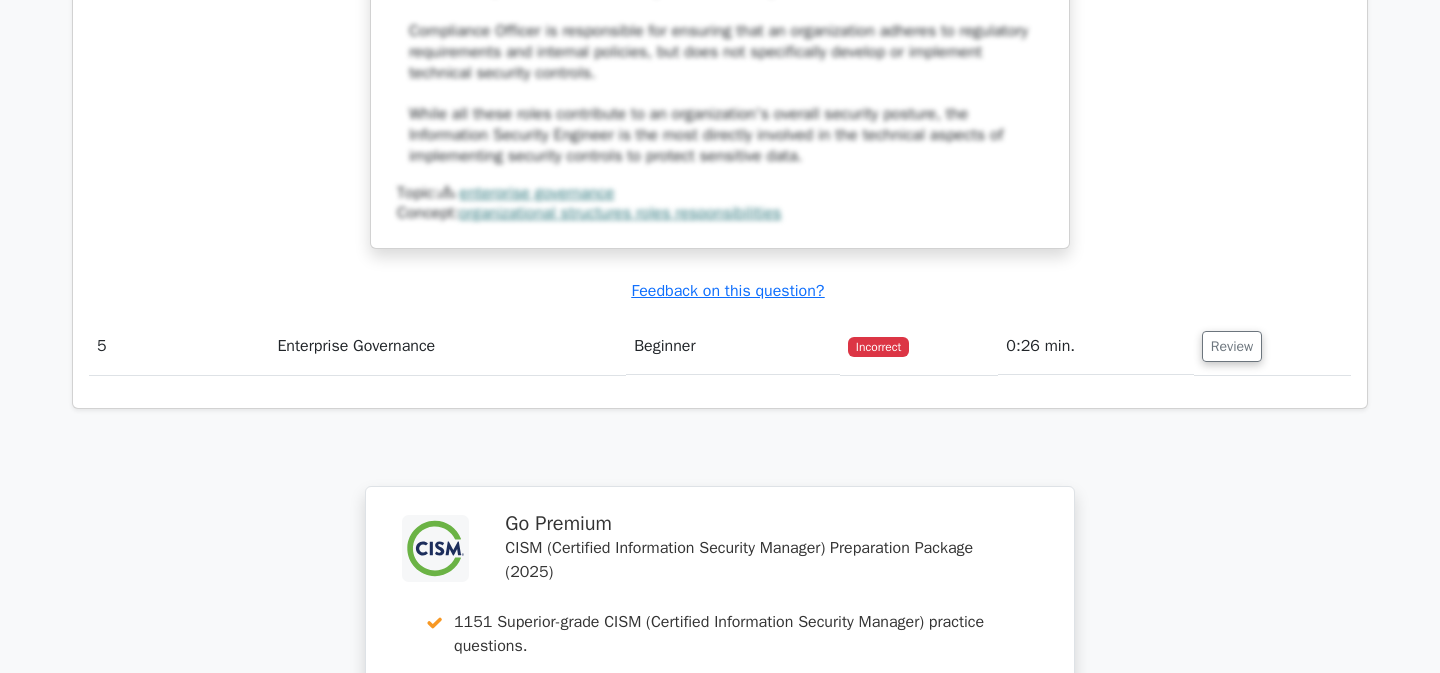 scroll, scrollTop: 4968, scrollLeft: 0, axis: vertical 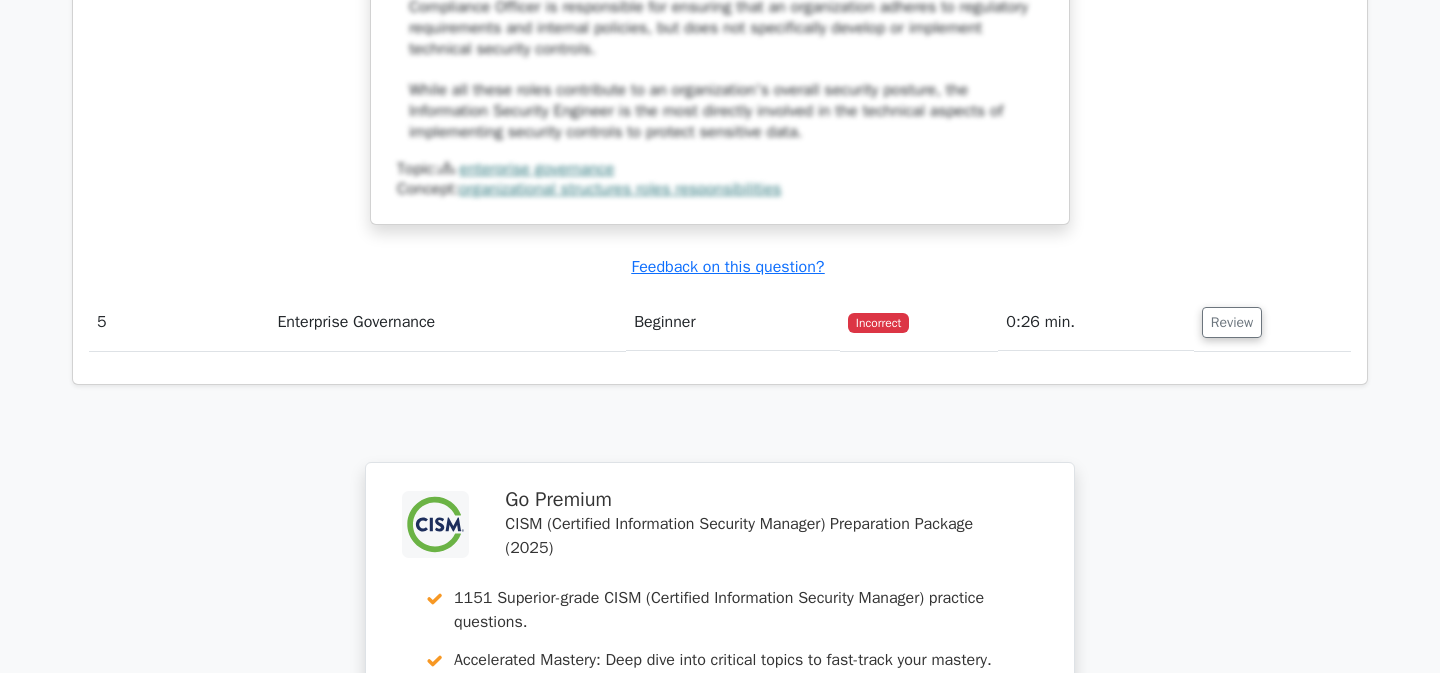 click on "Review" at bounding box center [1272, 322] 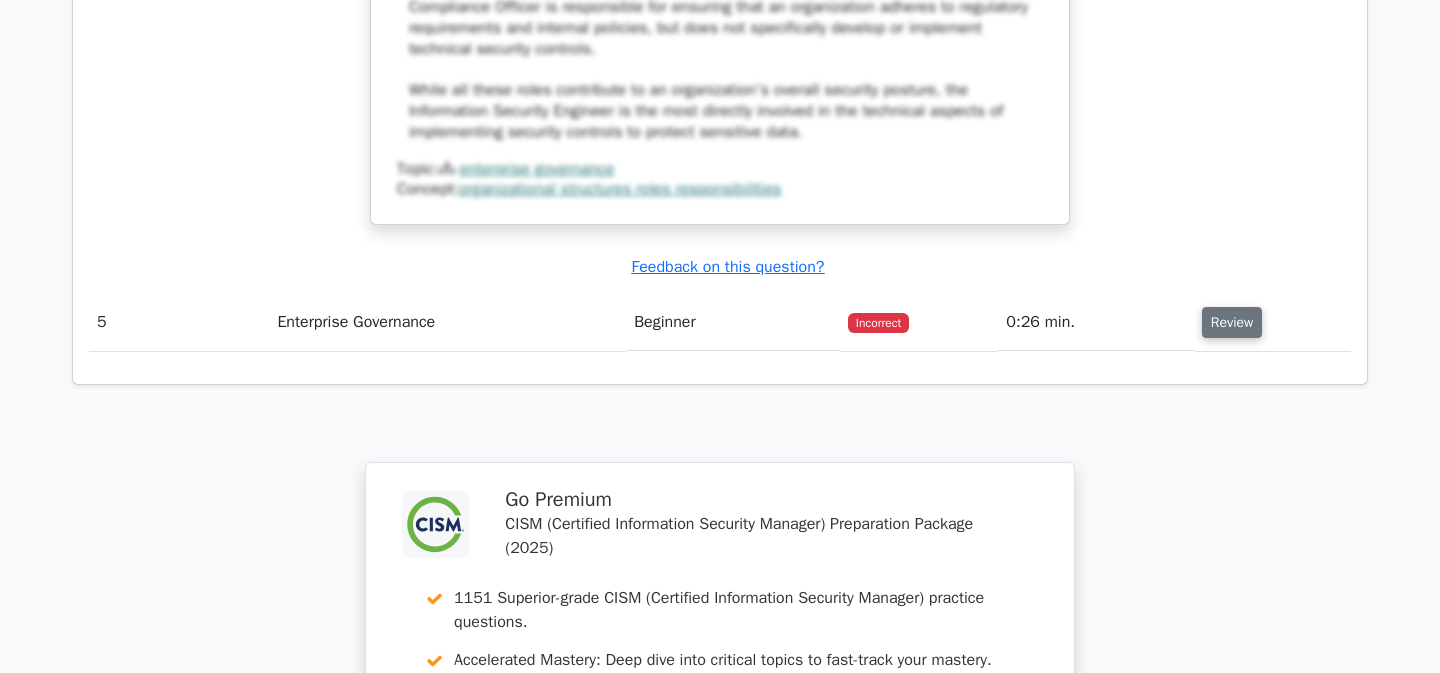 click on "Review" at bounding box center (1232, 322) 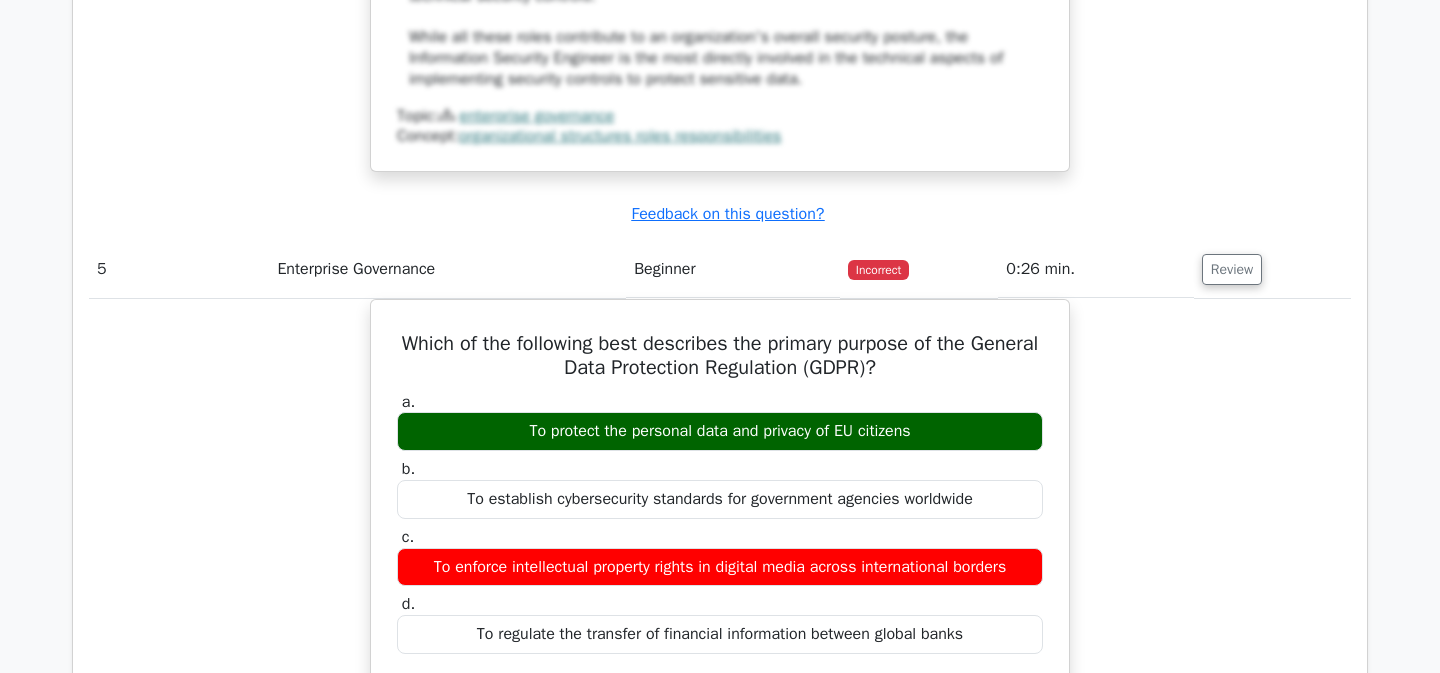 scroll, scrollTop: 5020, scrollLeft: 0, axis: vertical 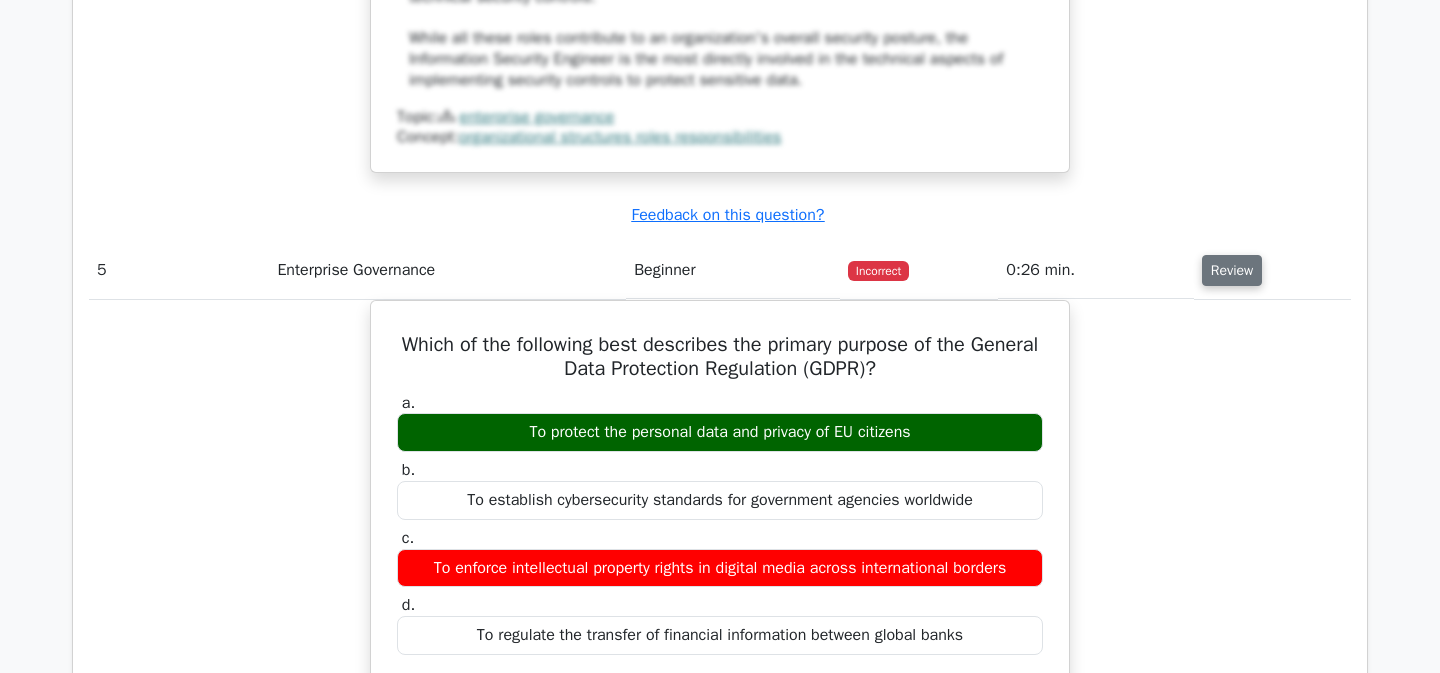 click on "Review" at bounding box center (1232, 270) 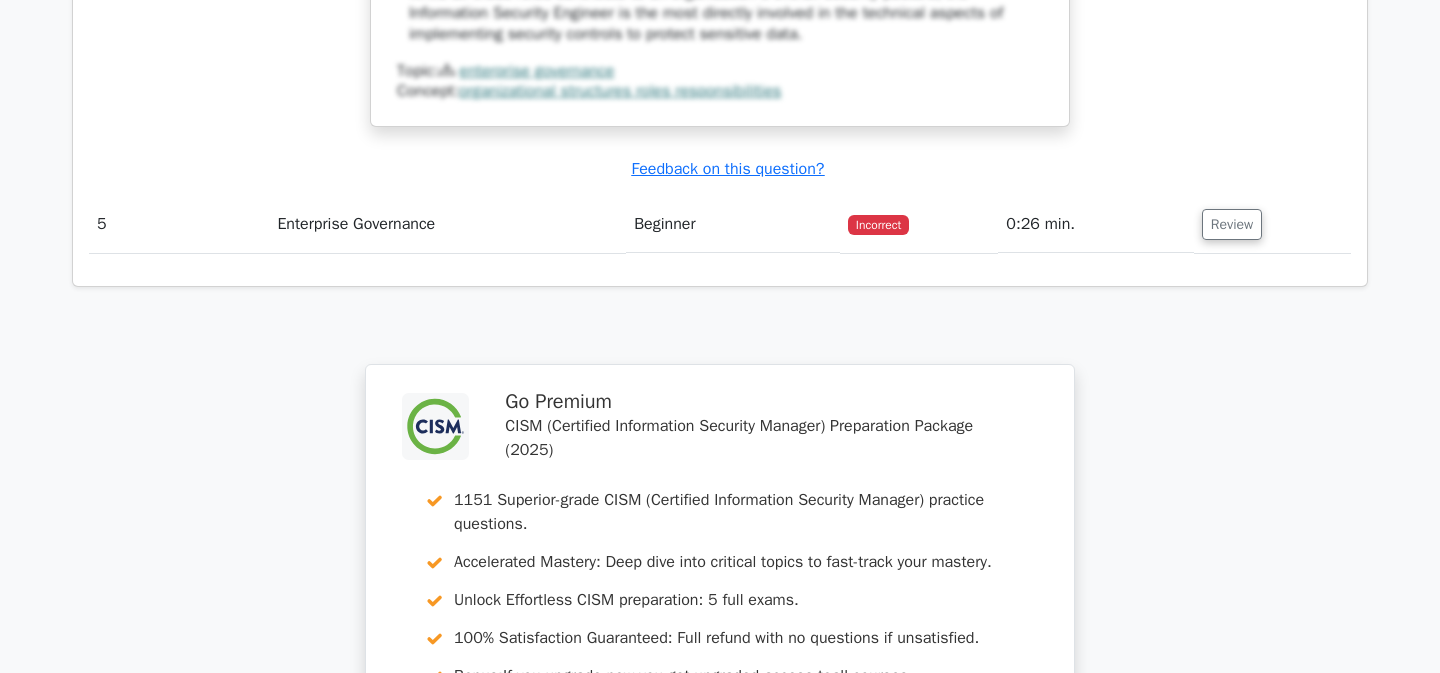 scroll, scrollTop: 4831, scrollLeft: 0, axis: vertical 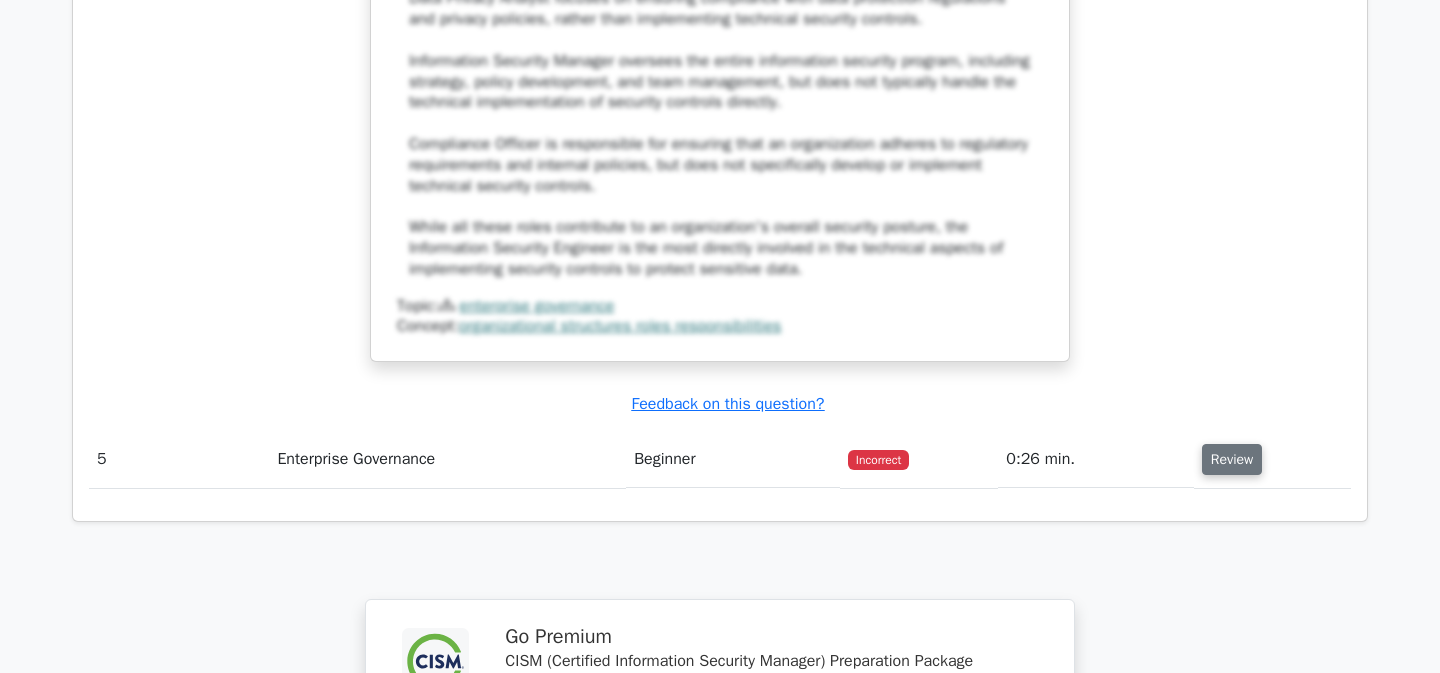 click on "Review" at bounding box center [1232, 459] 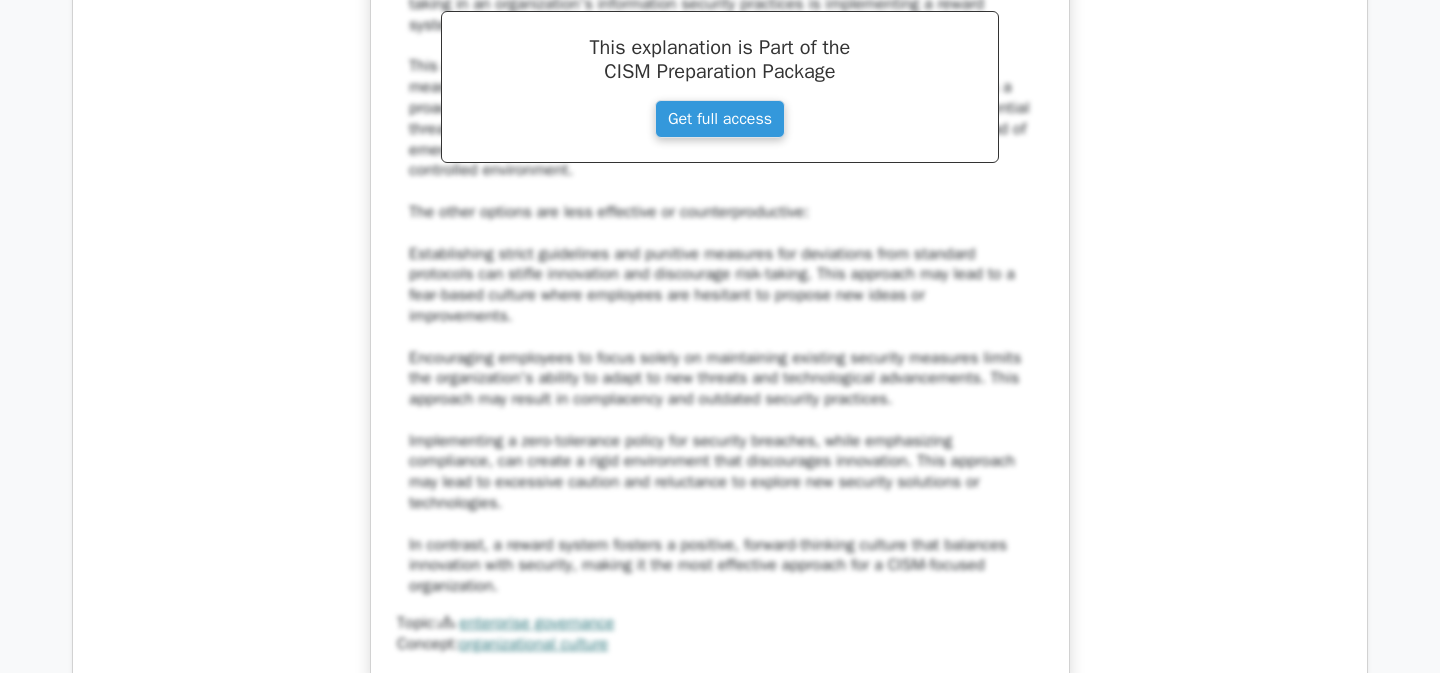 scroll, scrollTop: 3327, scrollLeft: 0, axis: vertical 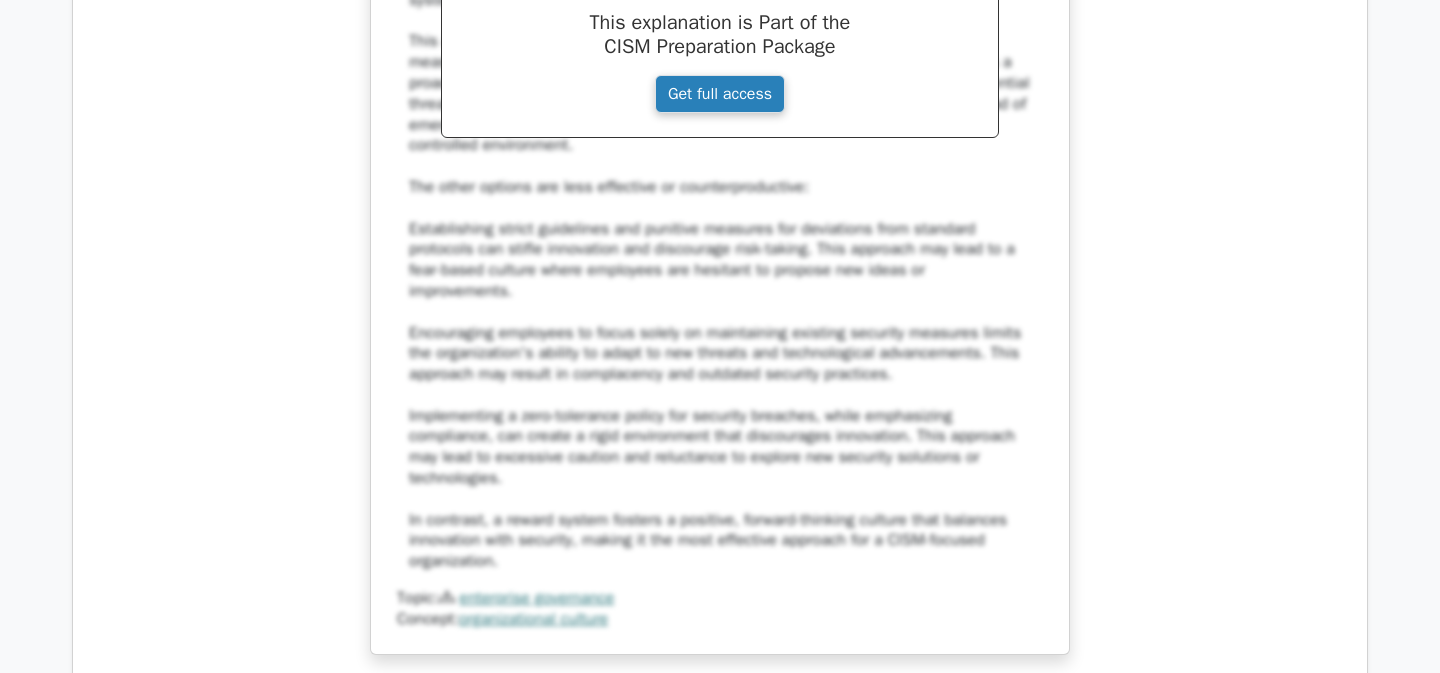 click on "Get full access" at bounding box center (720, 94) 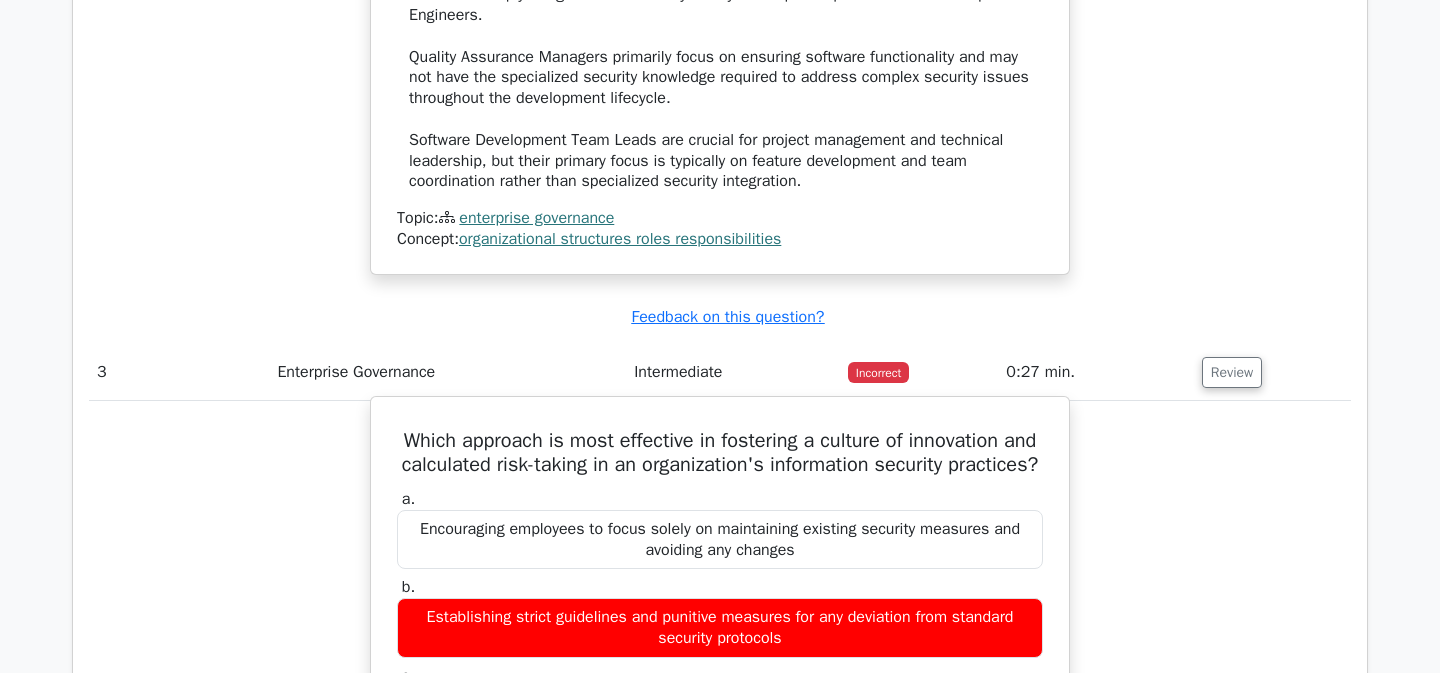 scroll, scrollTop: 2290, scrollLeft: 0, axis: vertical 